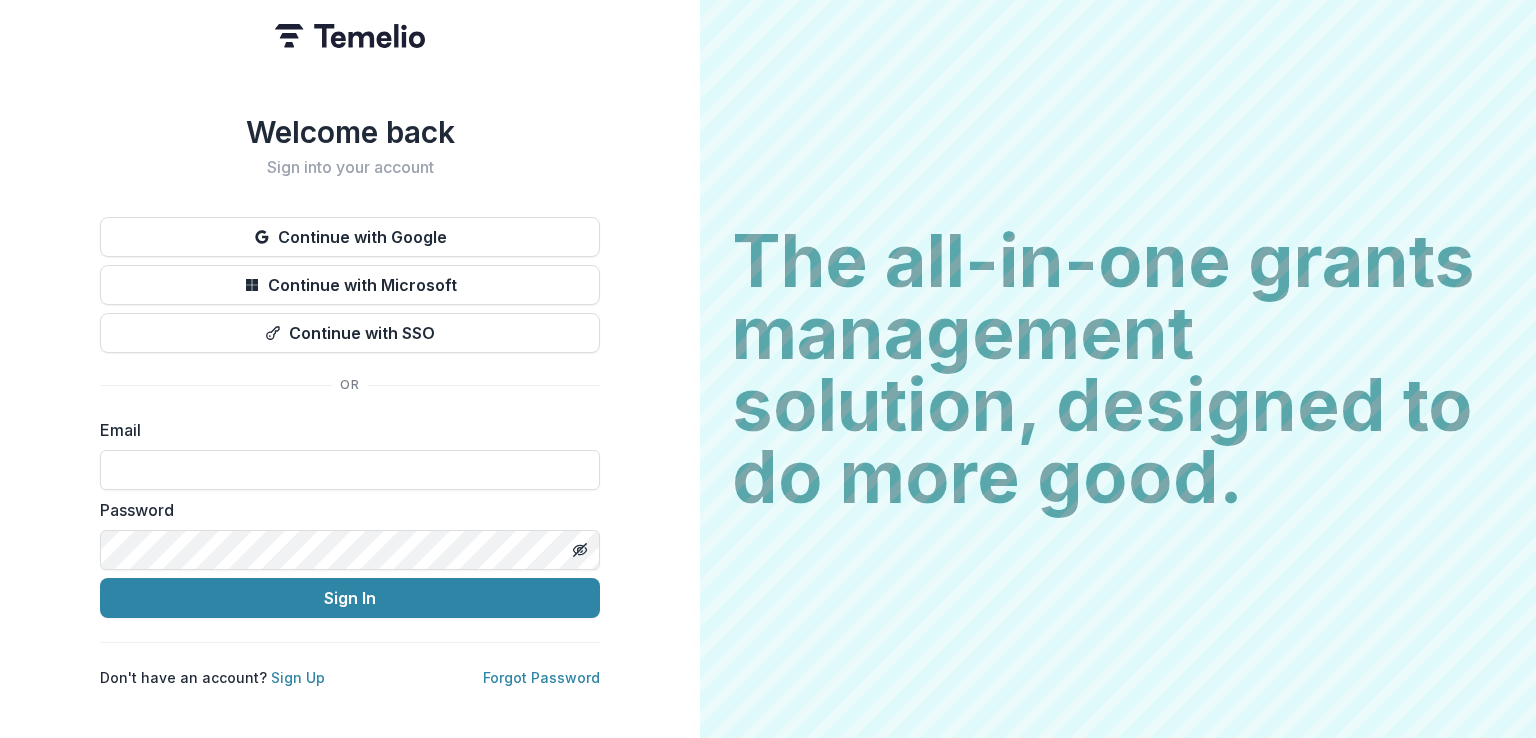 scroll, scrollTop: 0, scrollLeft: 0, axis: both 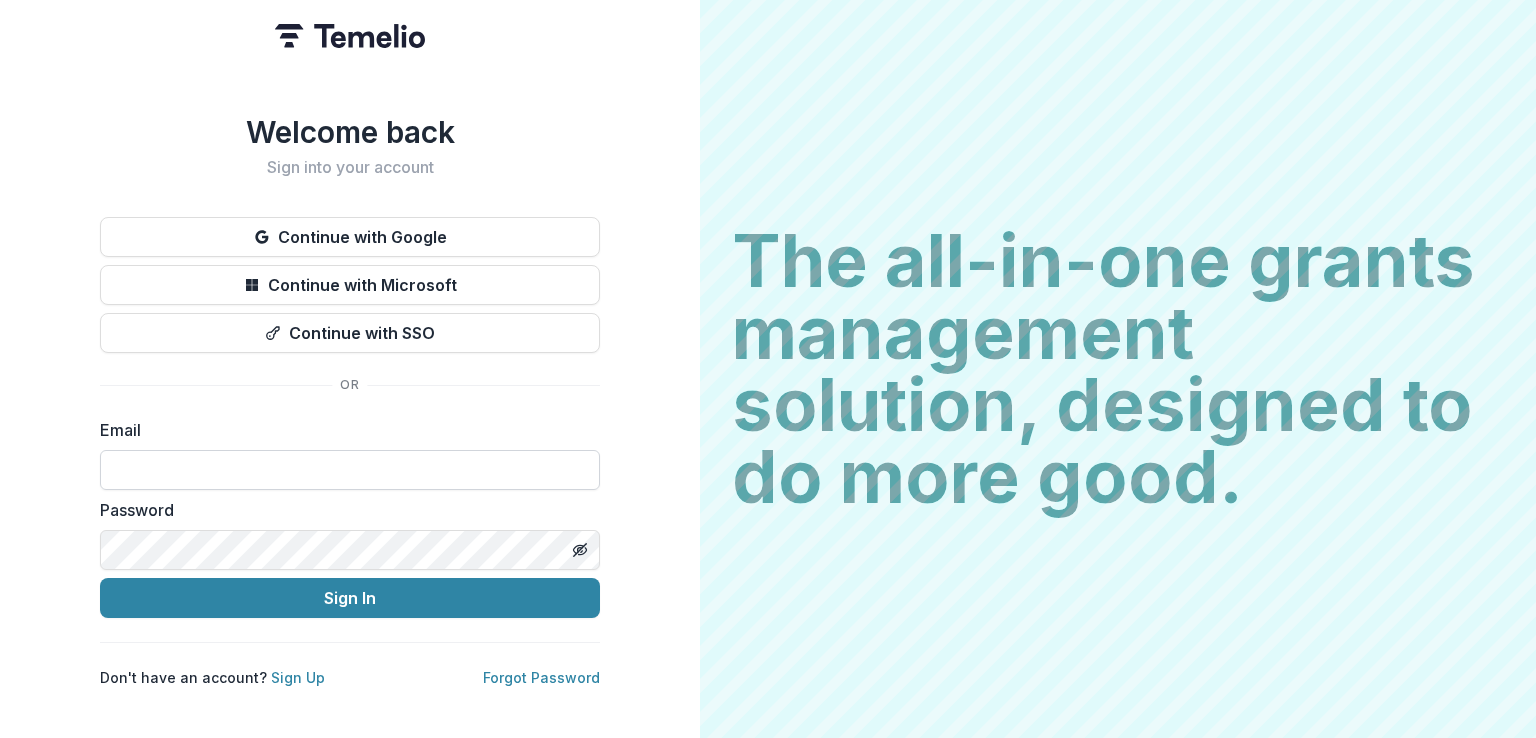 type on "**********" 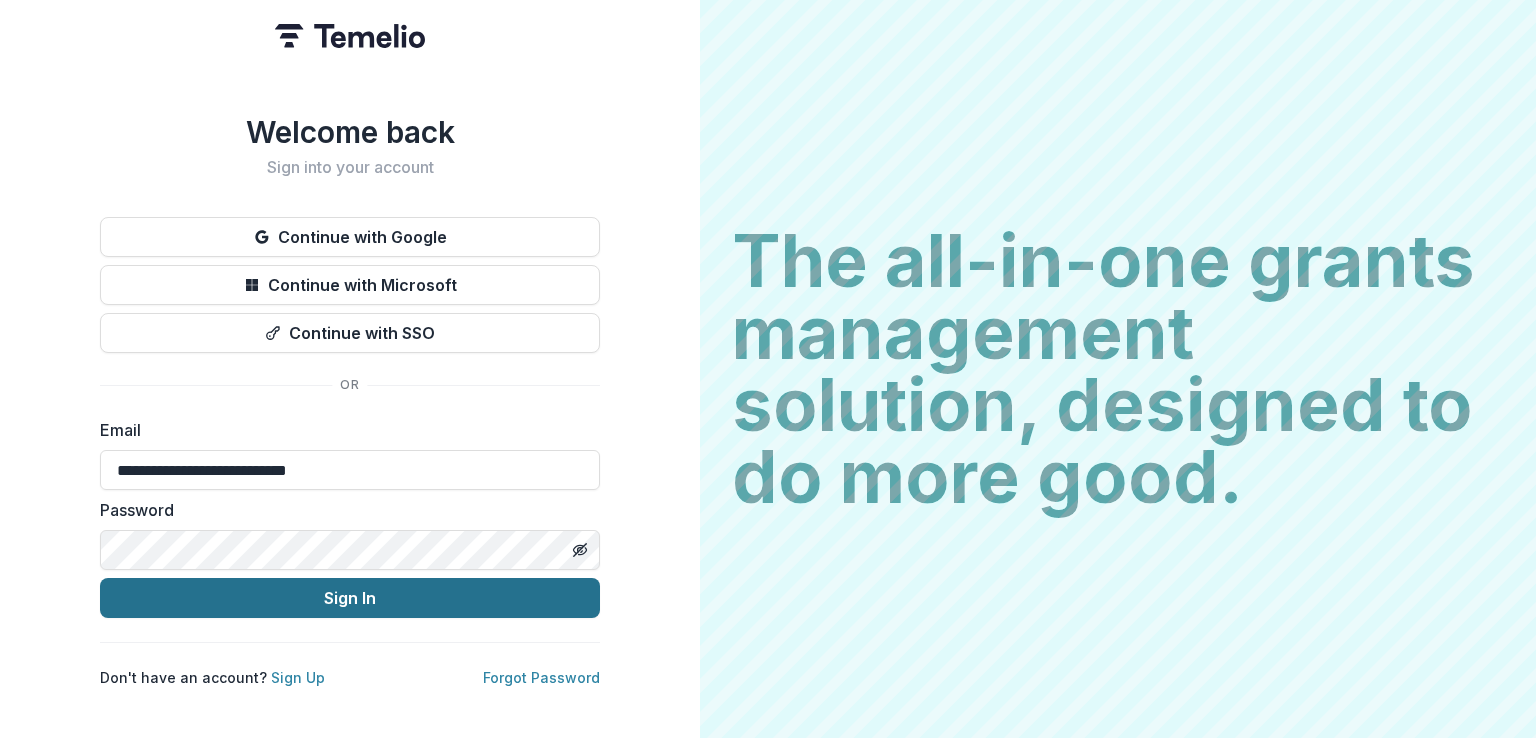 click on "Sign In" at bounding box center [350, 598] 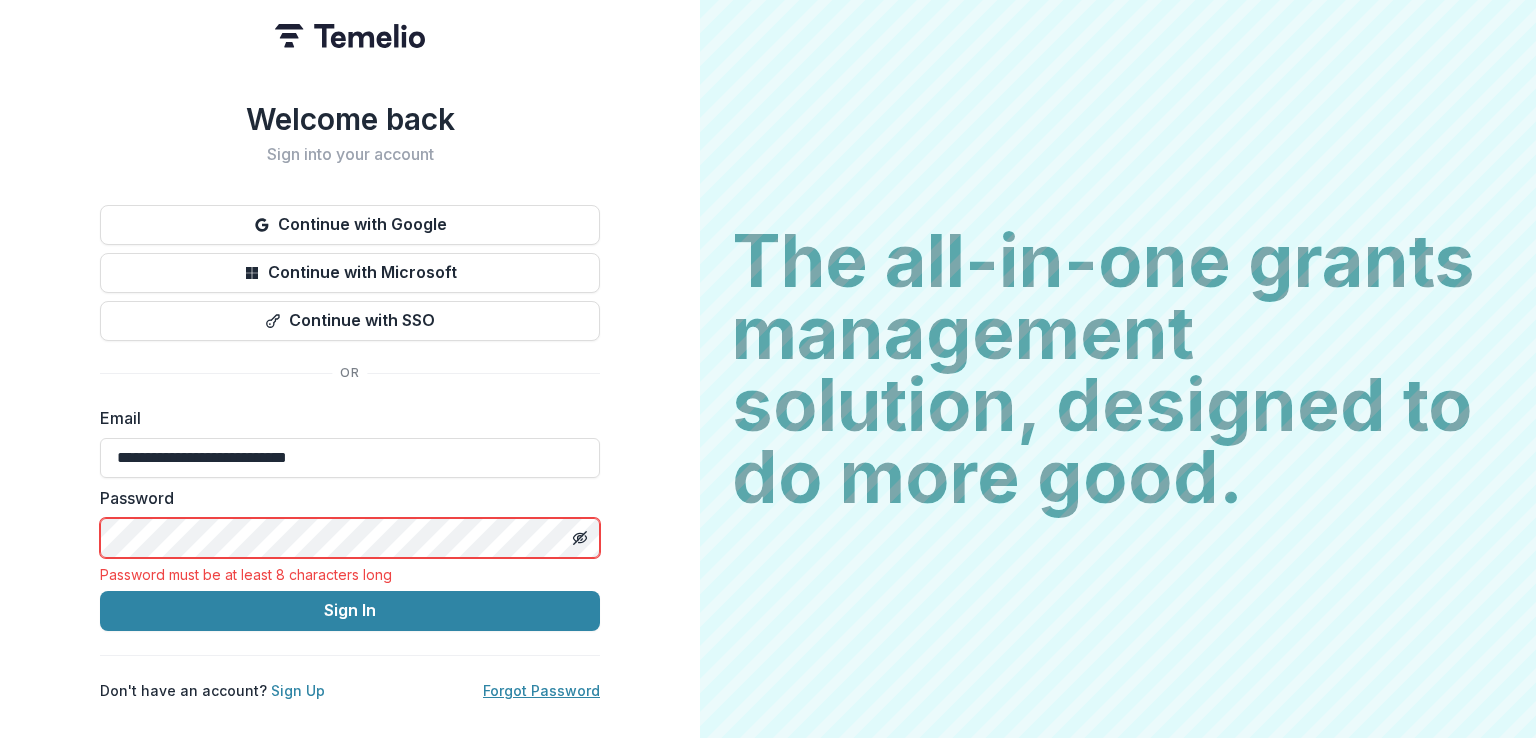 click on "Forgot Password" at bounding box center [541, 690] 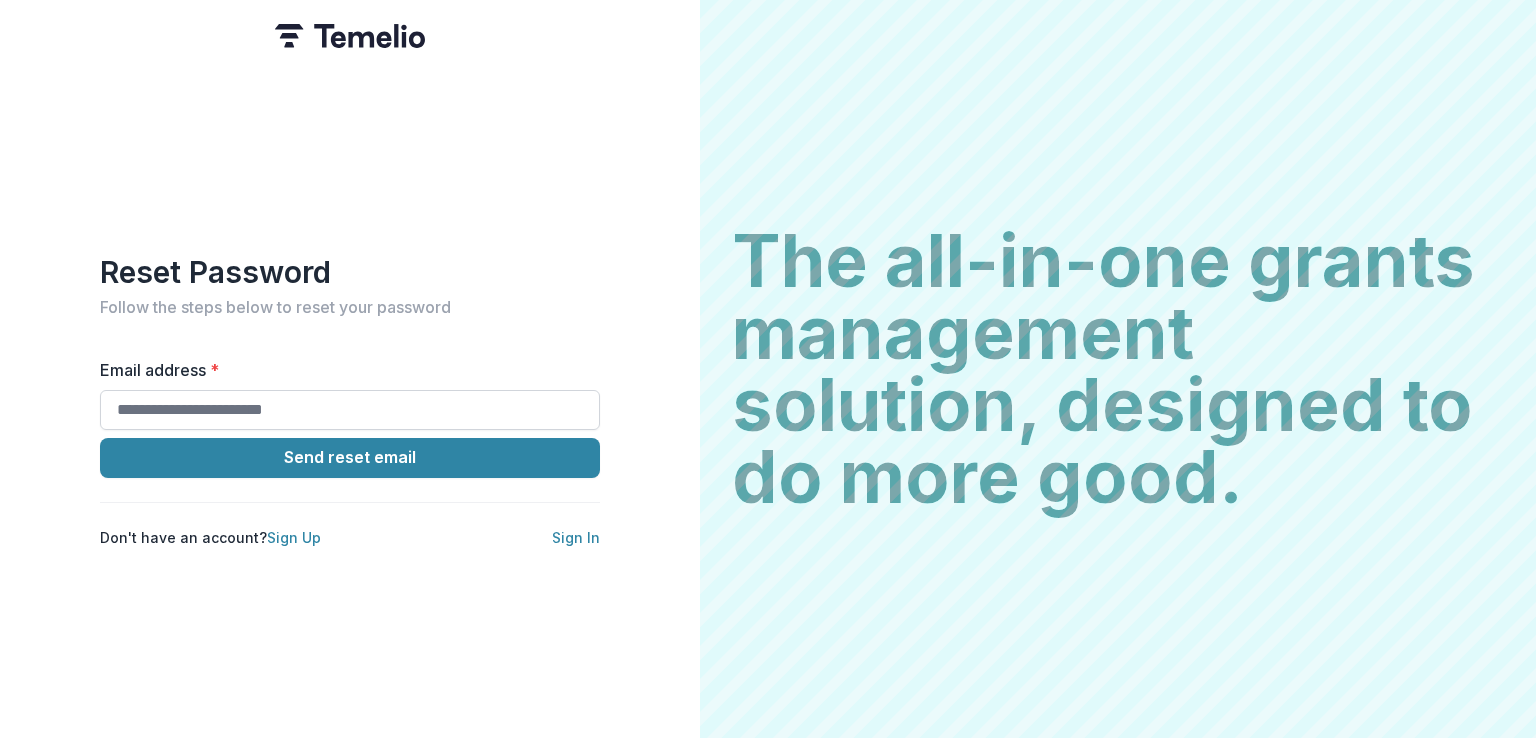 click on "Email address *" at bounding box center [350, 410] 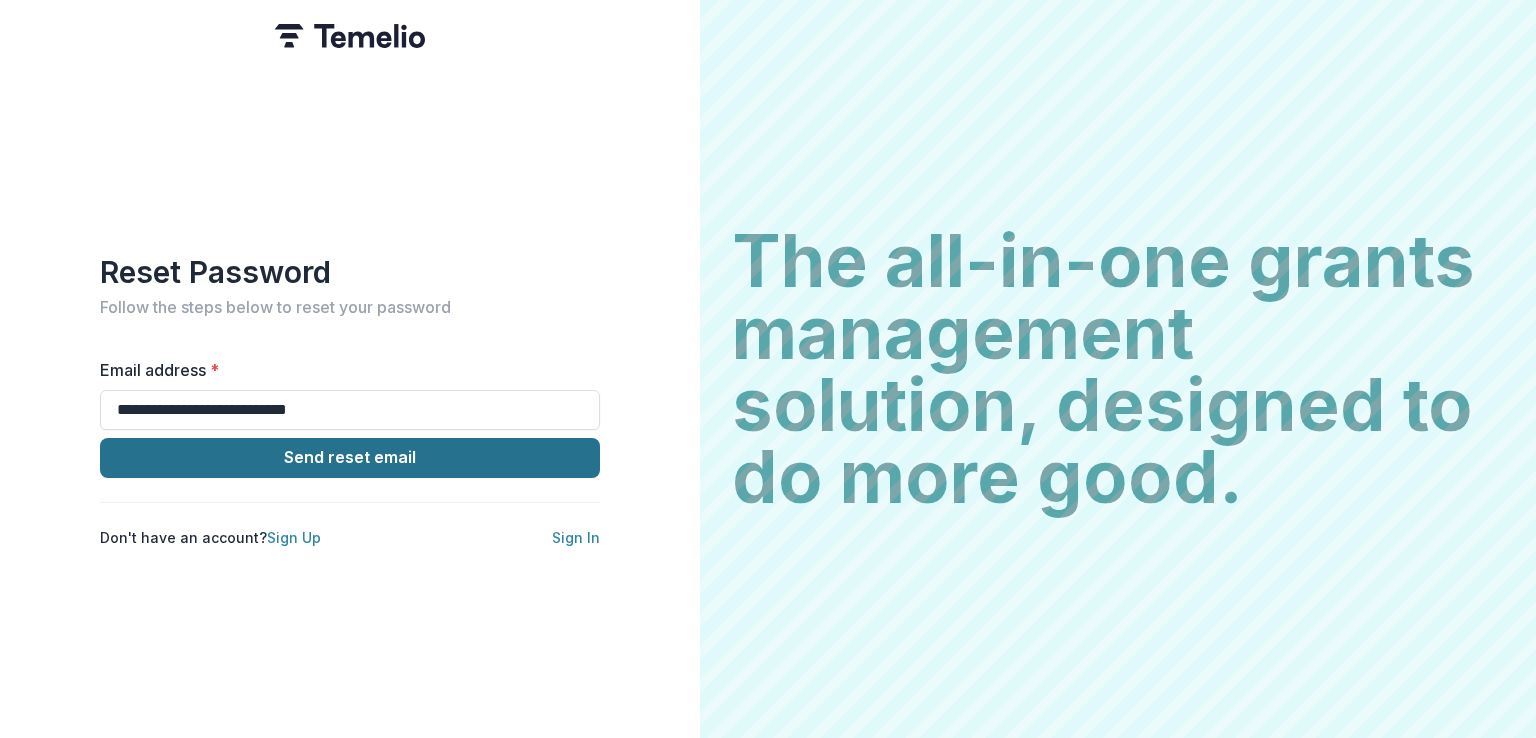 click on "Send reset email" at bounding box center [350, 458] 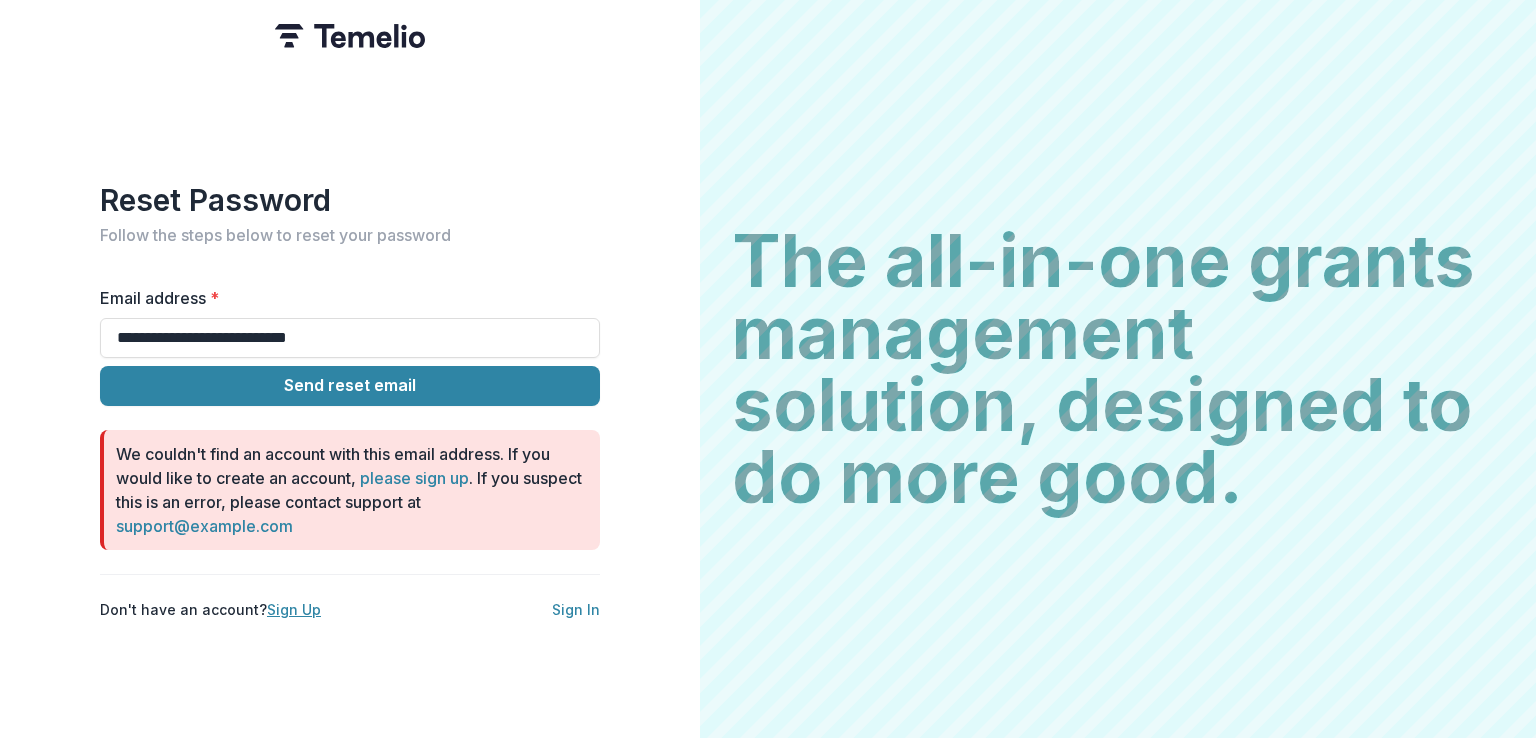 click on "Sign Up" at bounding box center (294, 609) 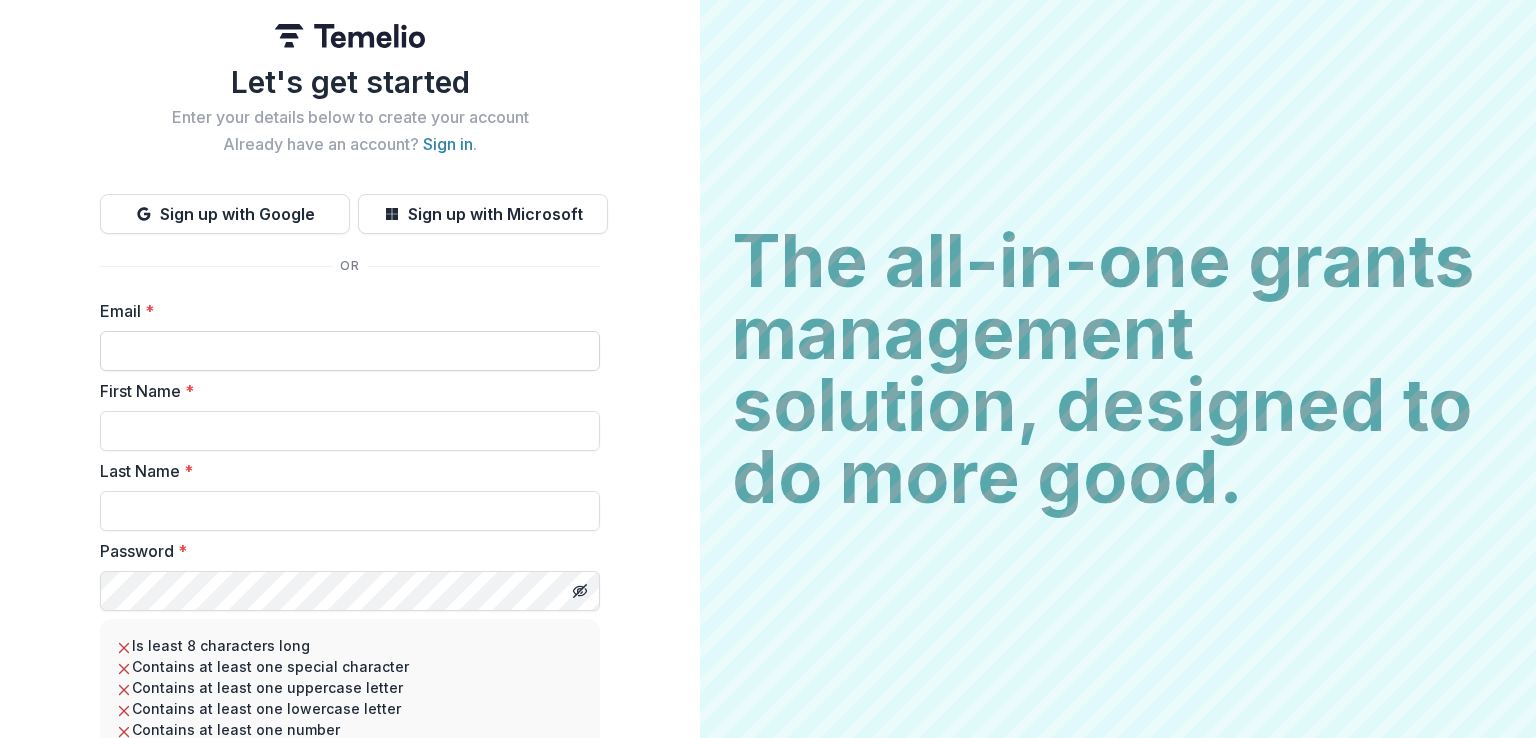 click on "Email *" at bounding box center [350, 351] 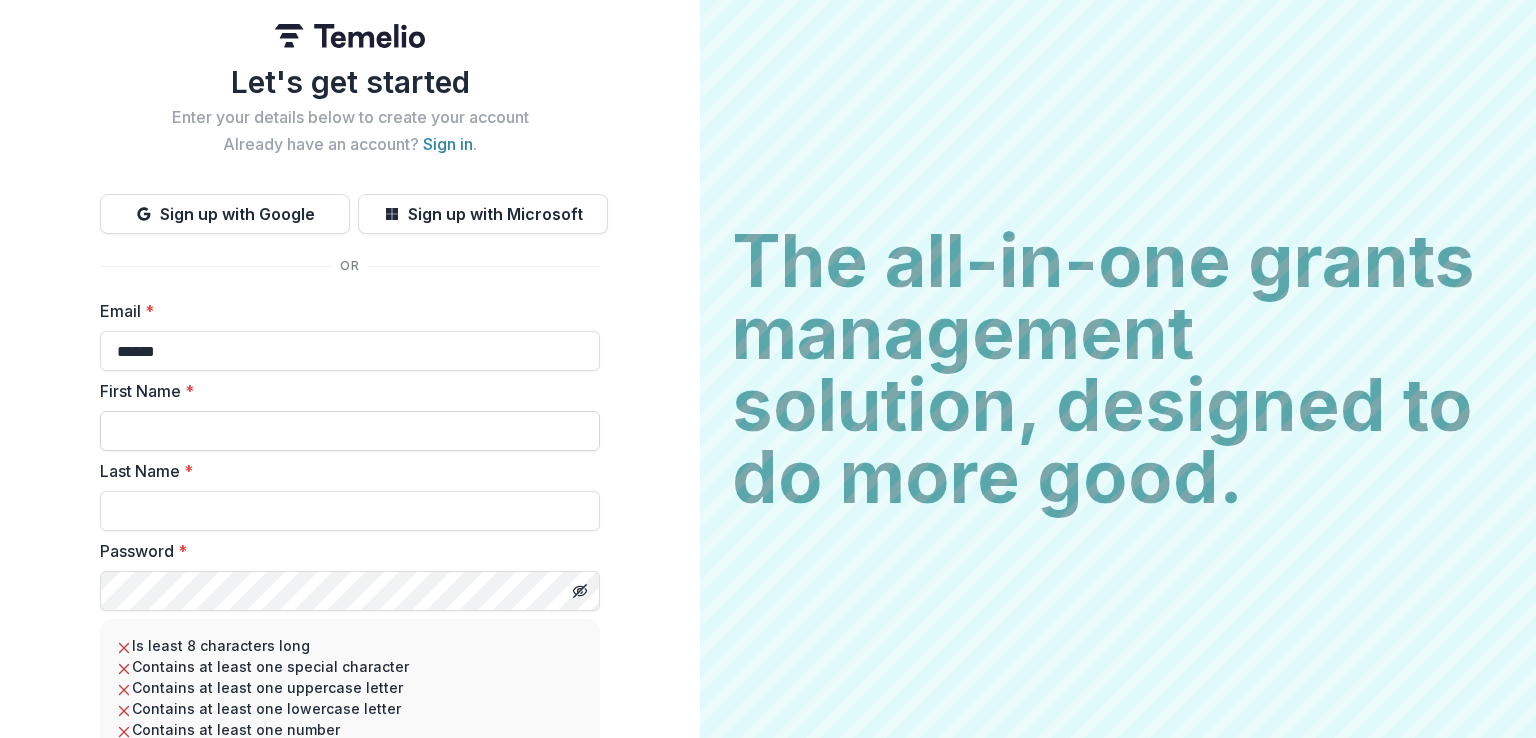 type on "******" 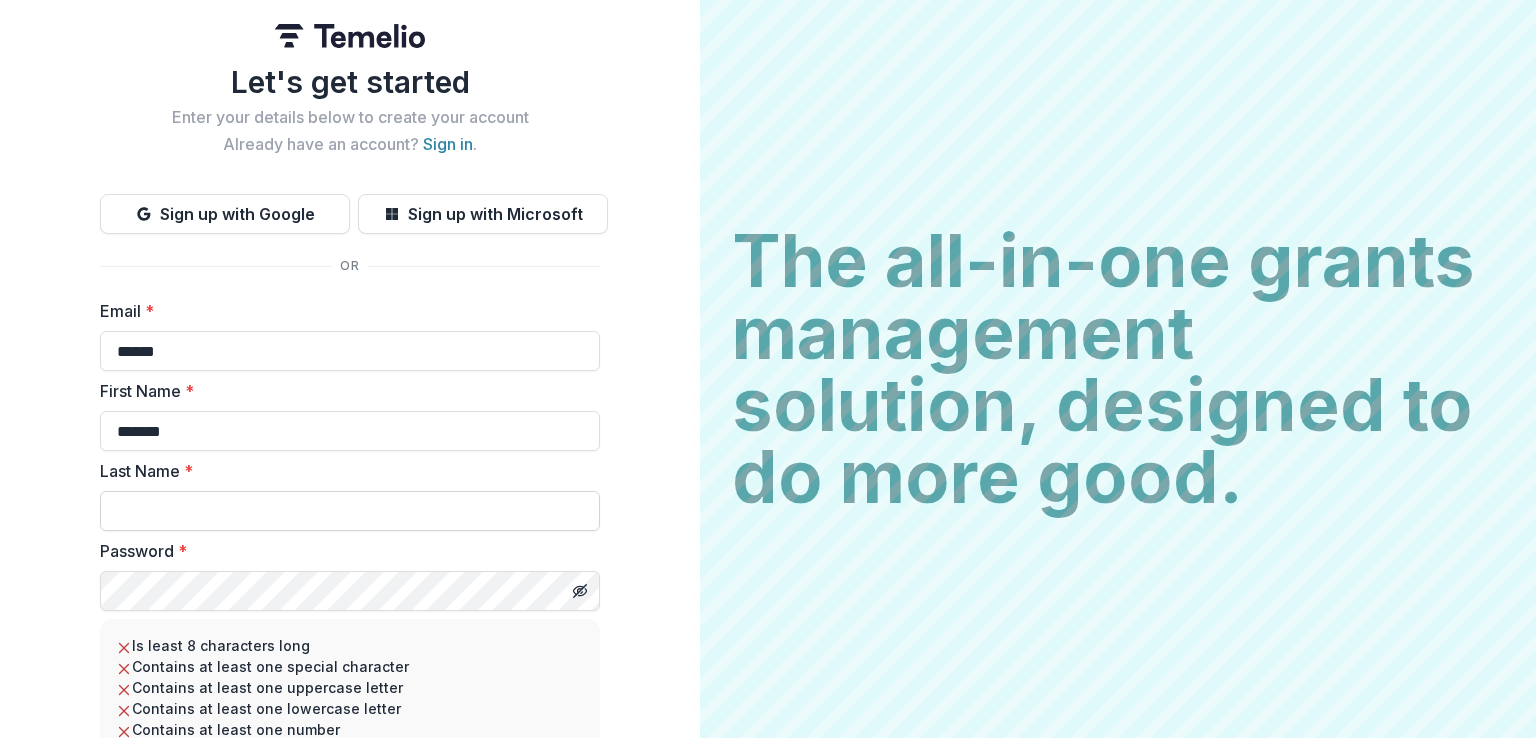 type on "*******" 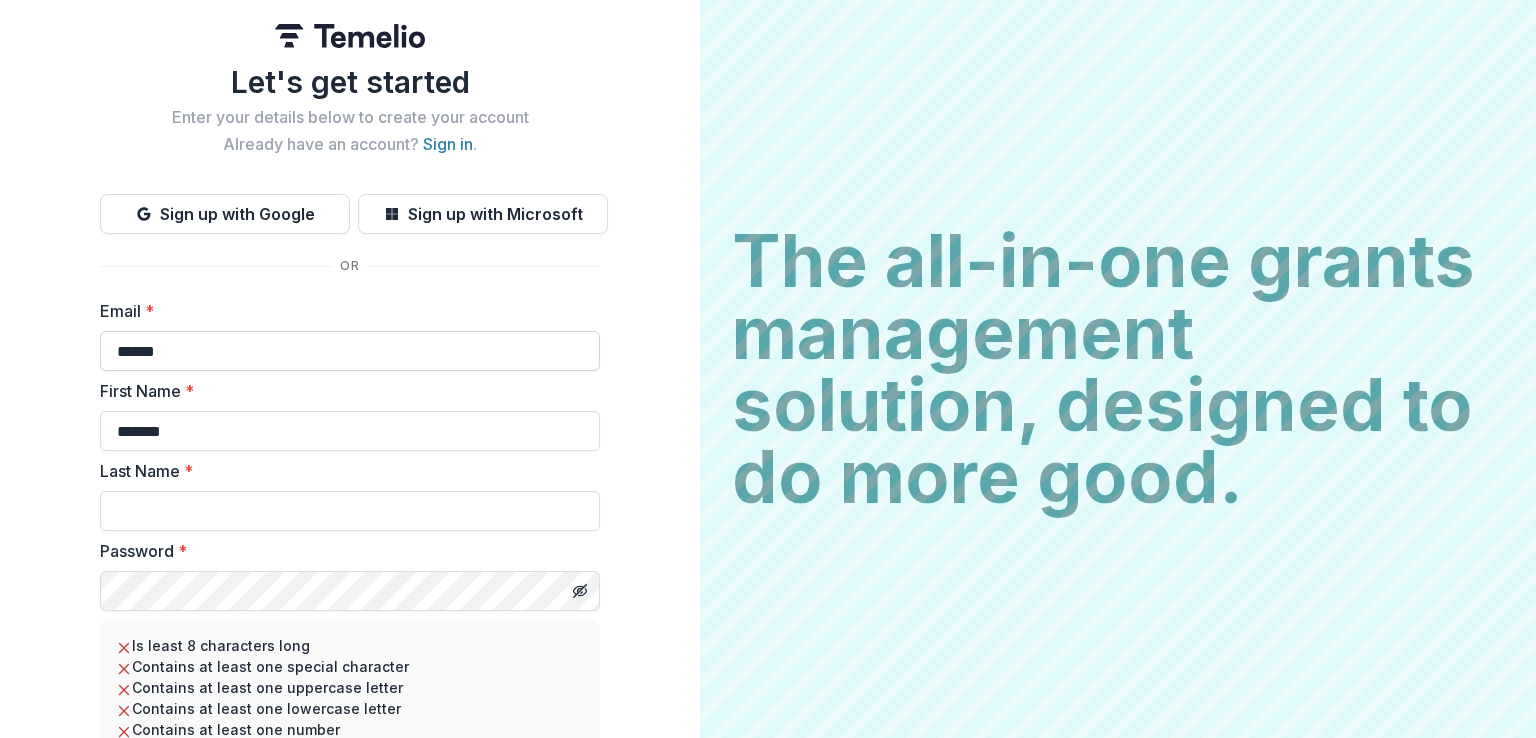 click on "******" at bounding box center [350, 351] 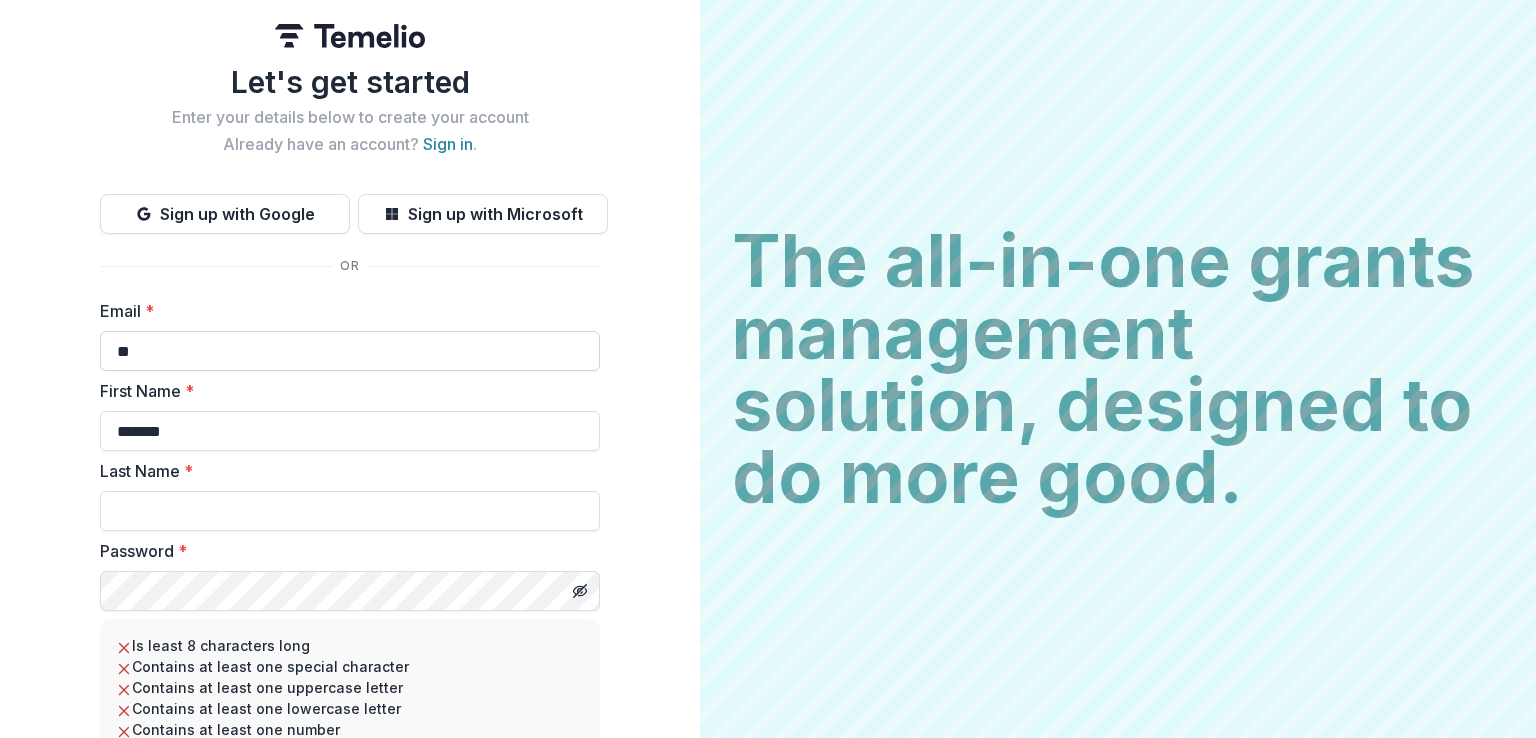 type on "*" 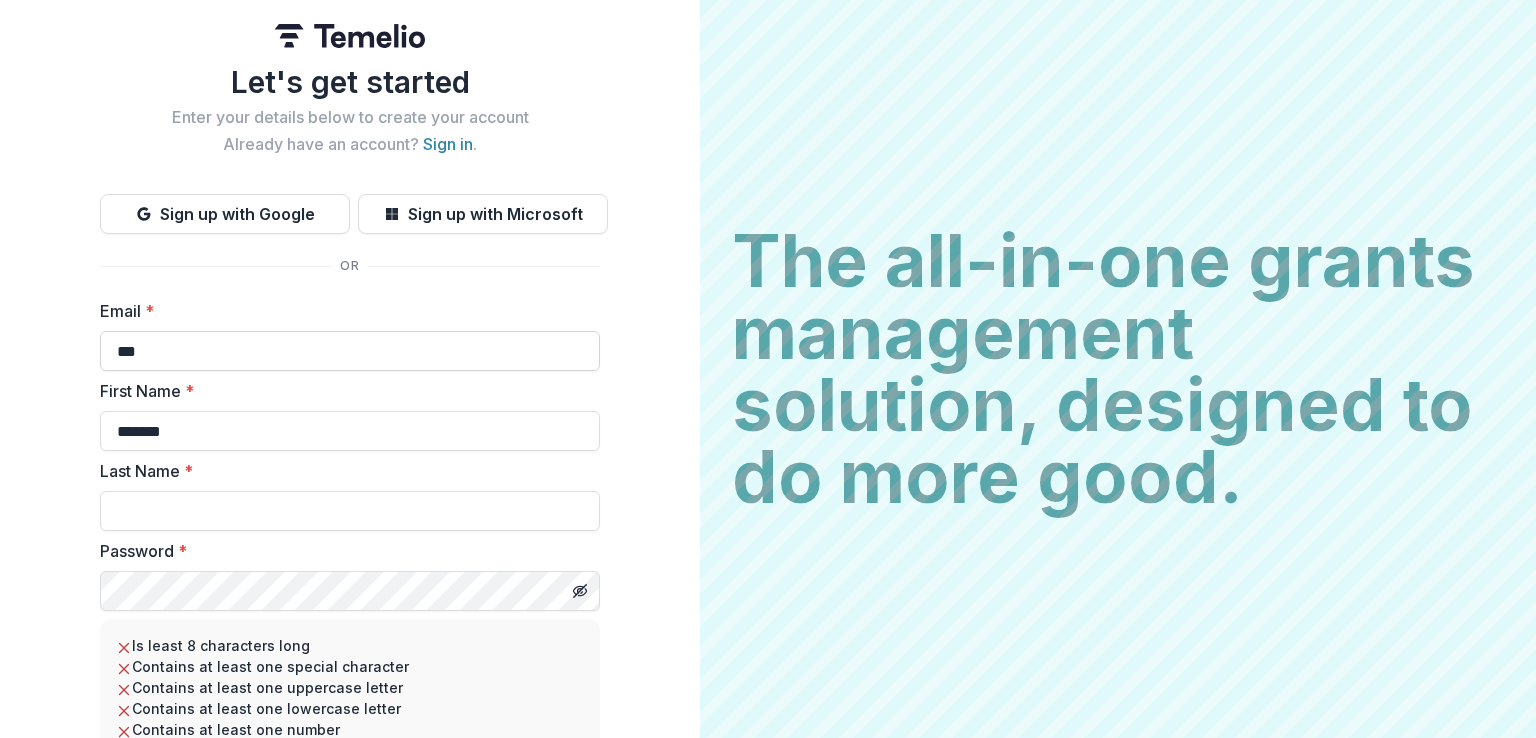 type on "**********" 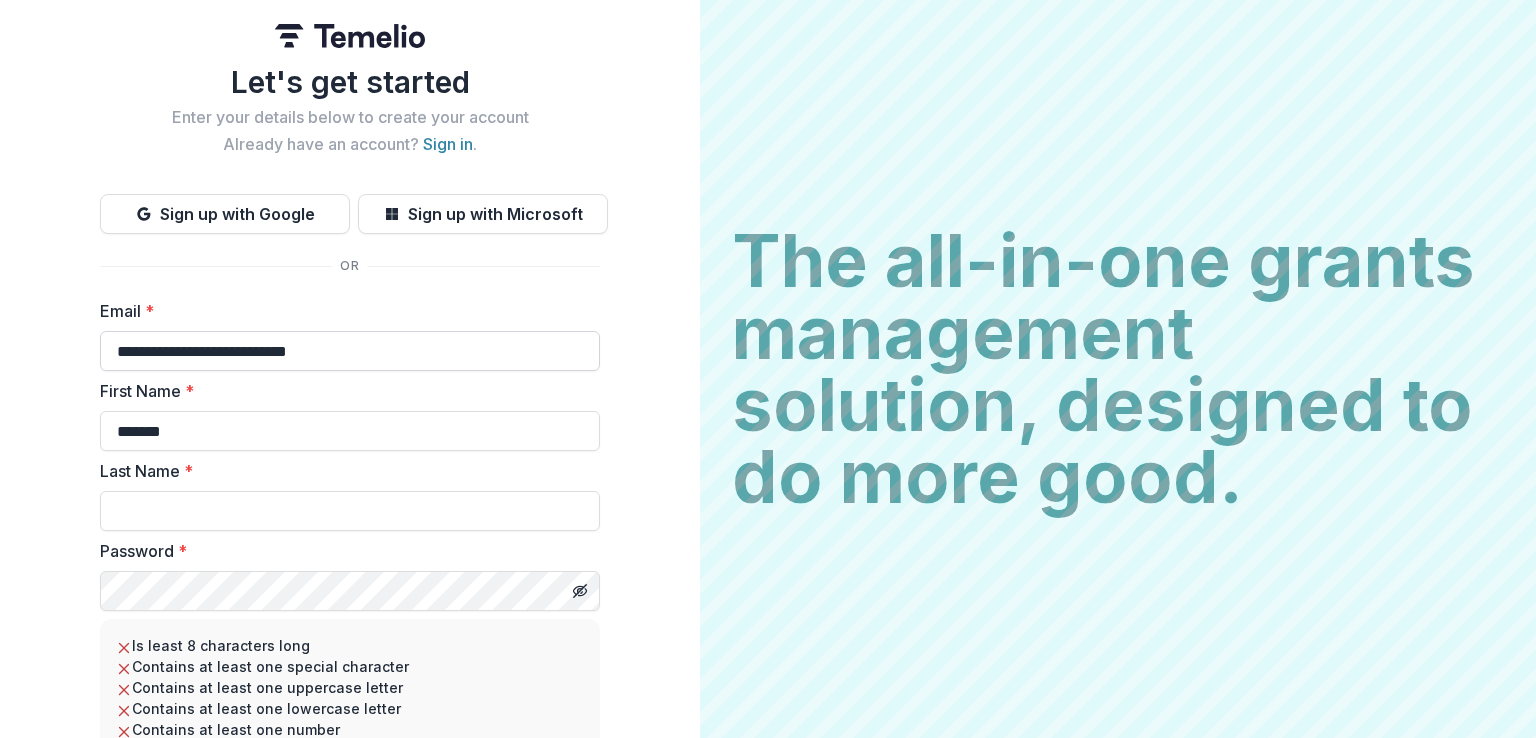 type on "*******" 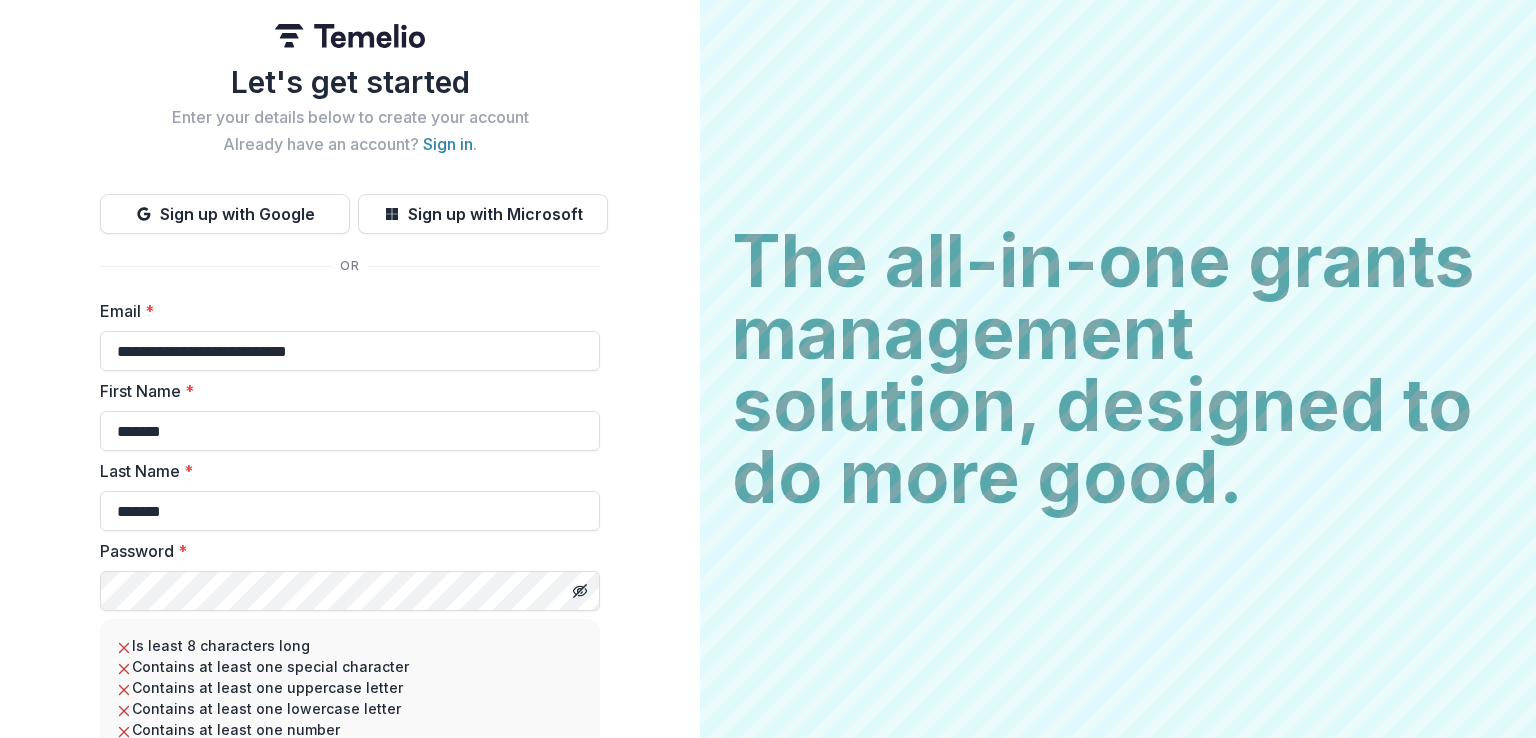 click on "**********" at bounding box center (350, 446) 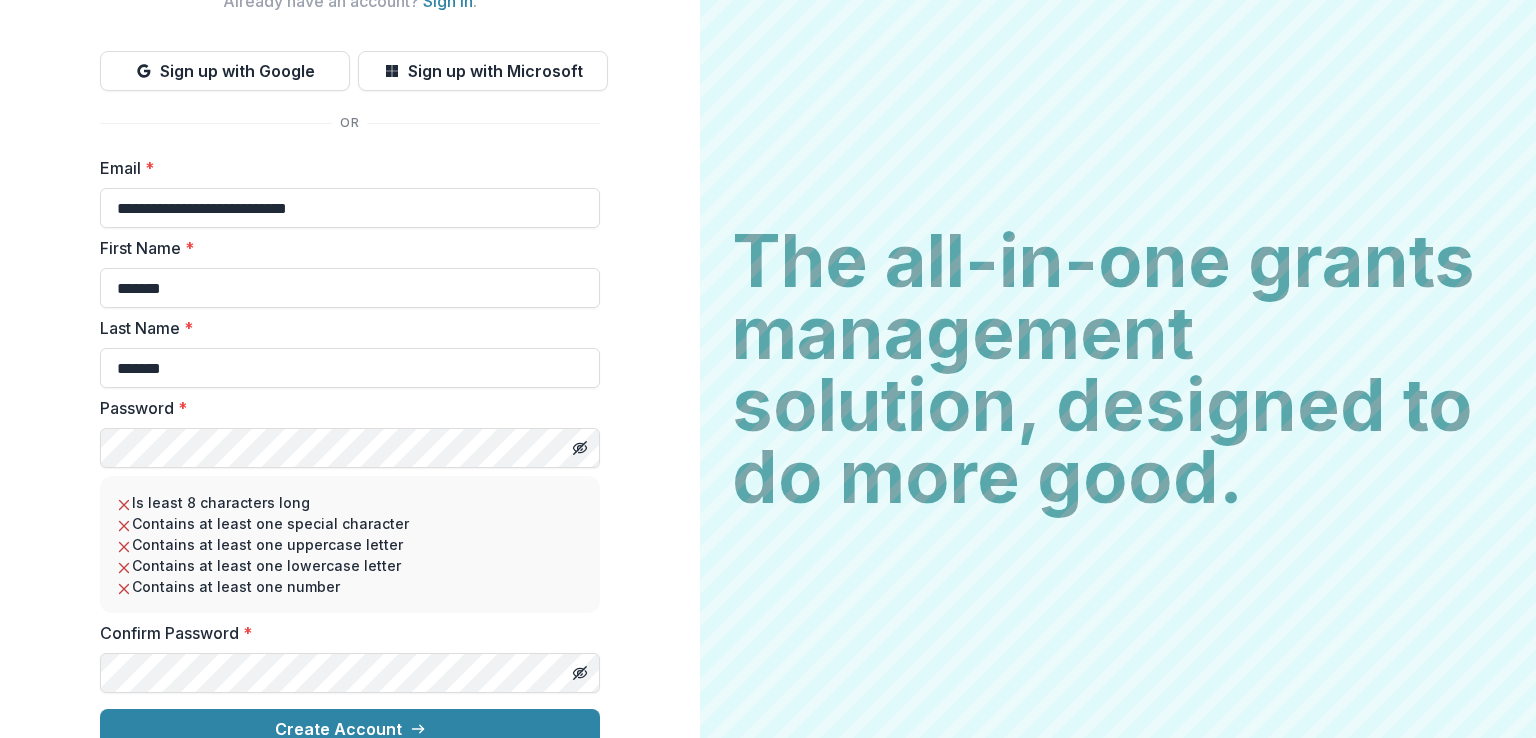 scroll, scrollTop: 170, scrollLeft: 0, axis: vertical 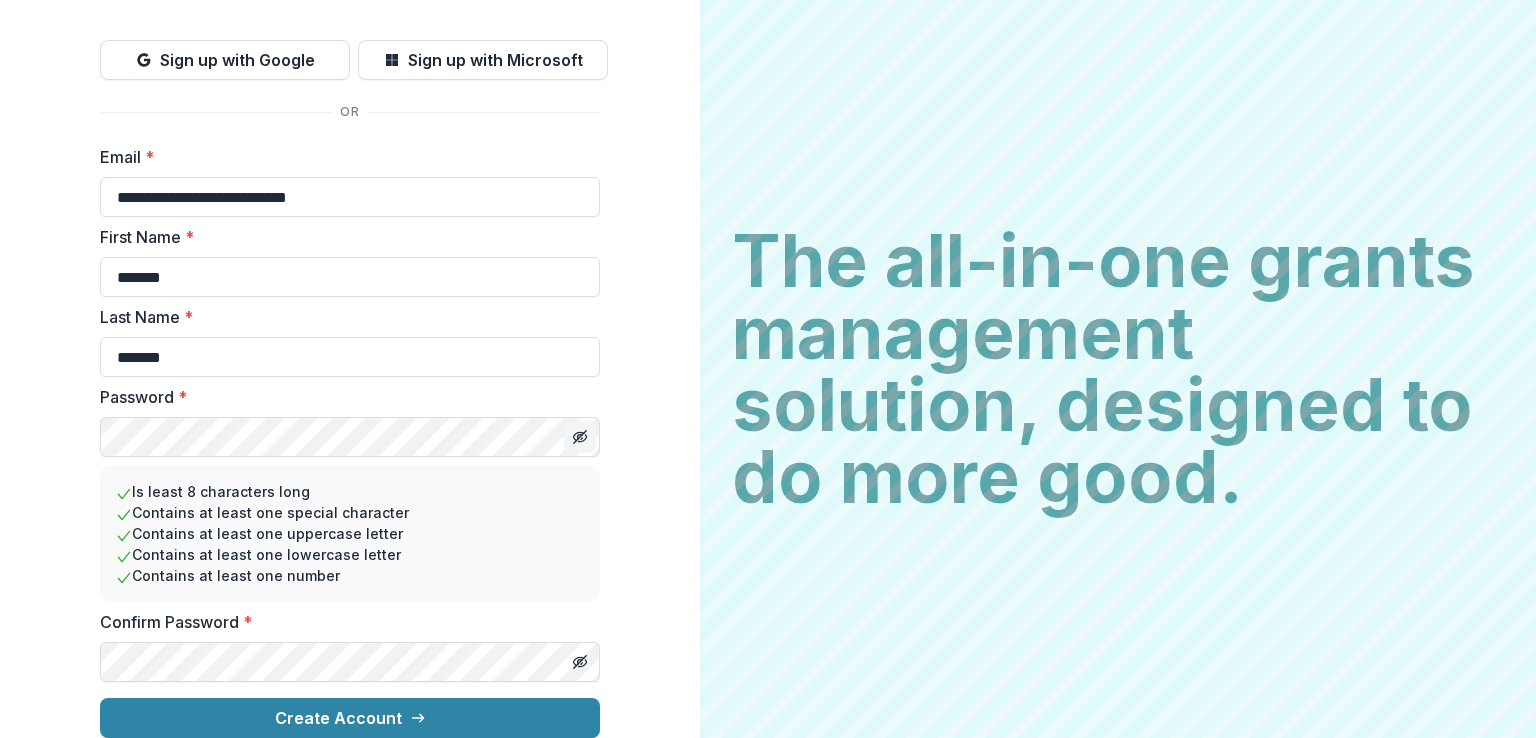 click 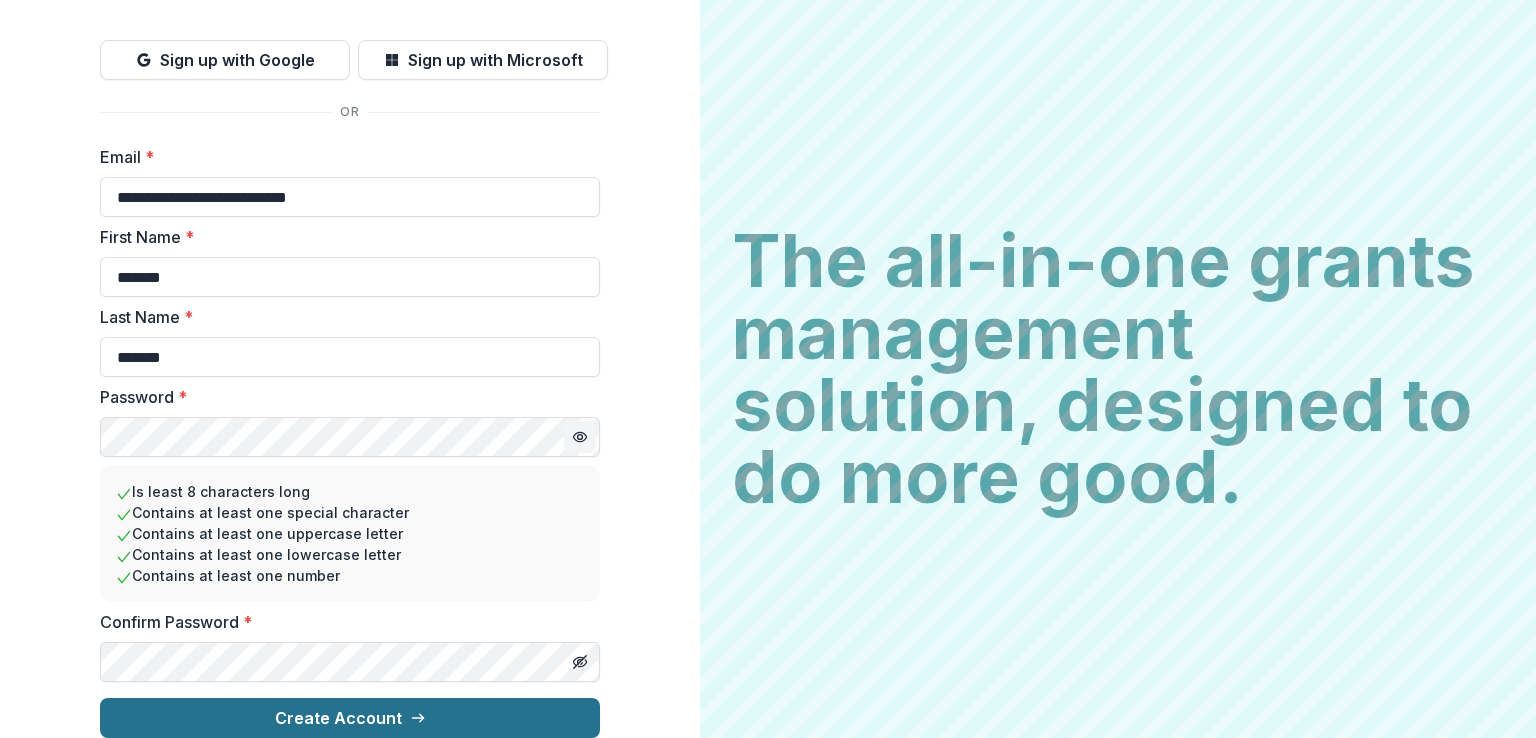click on "Create Account" at bounding box center [350, 718] 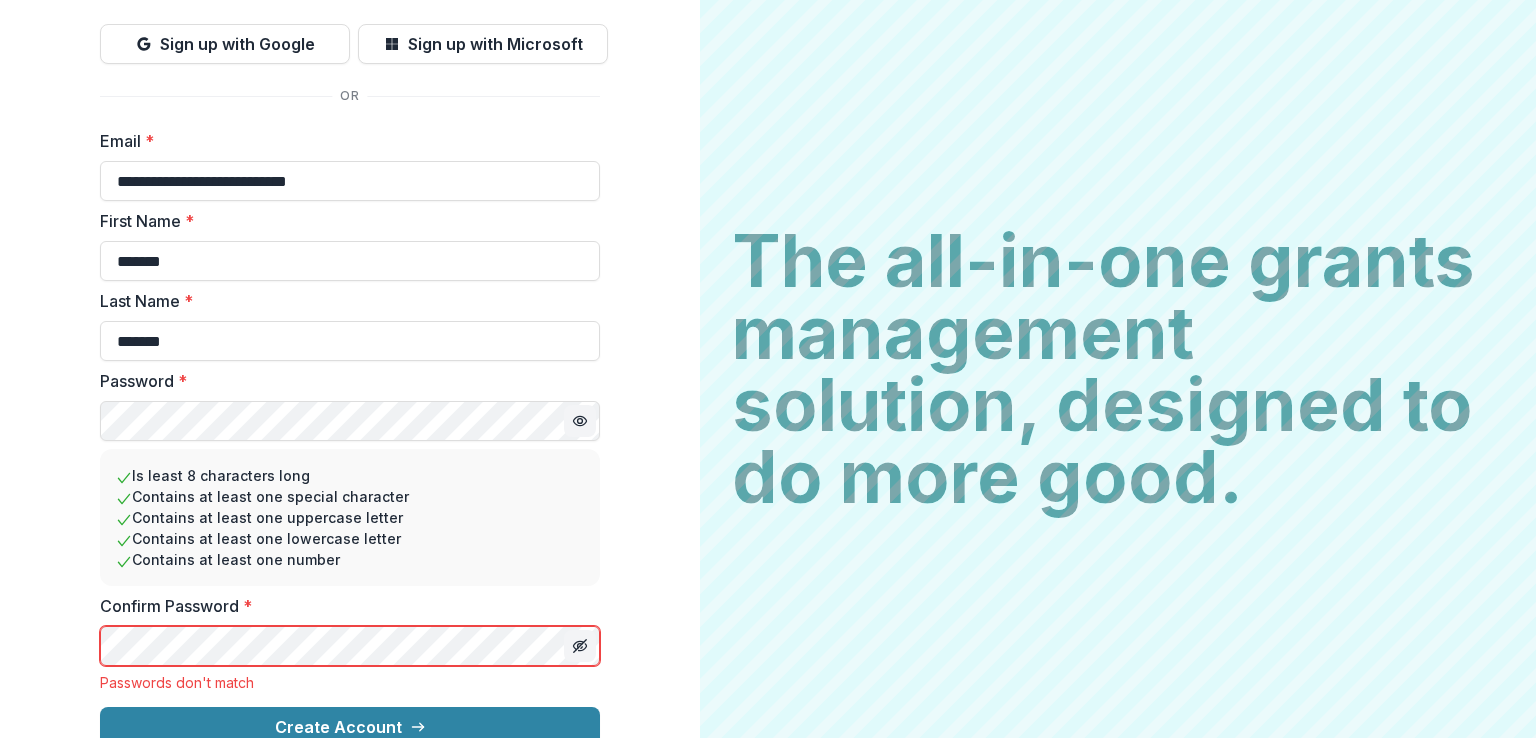 click 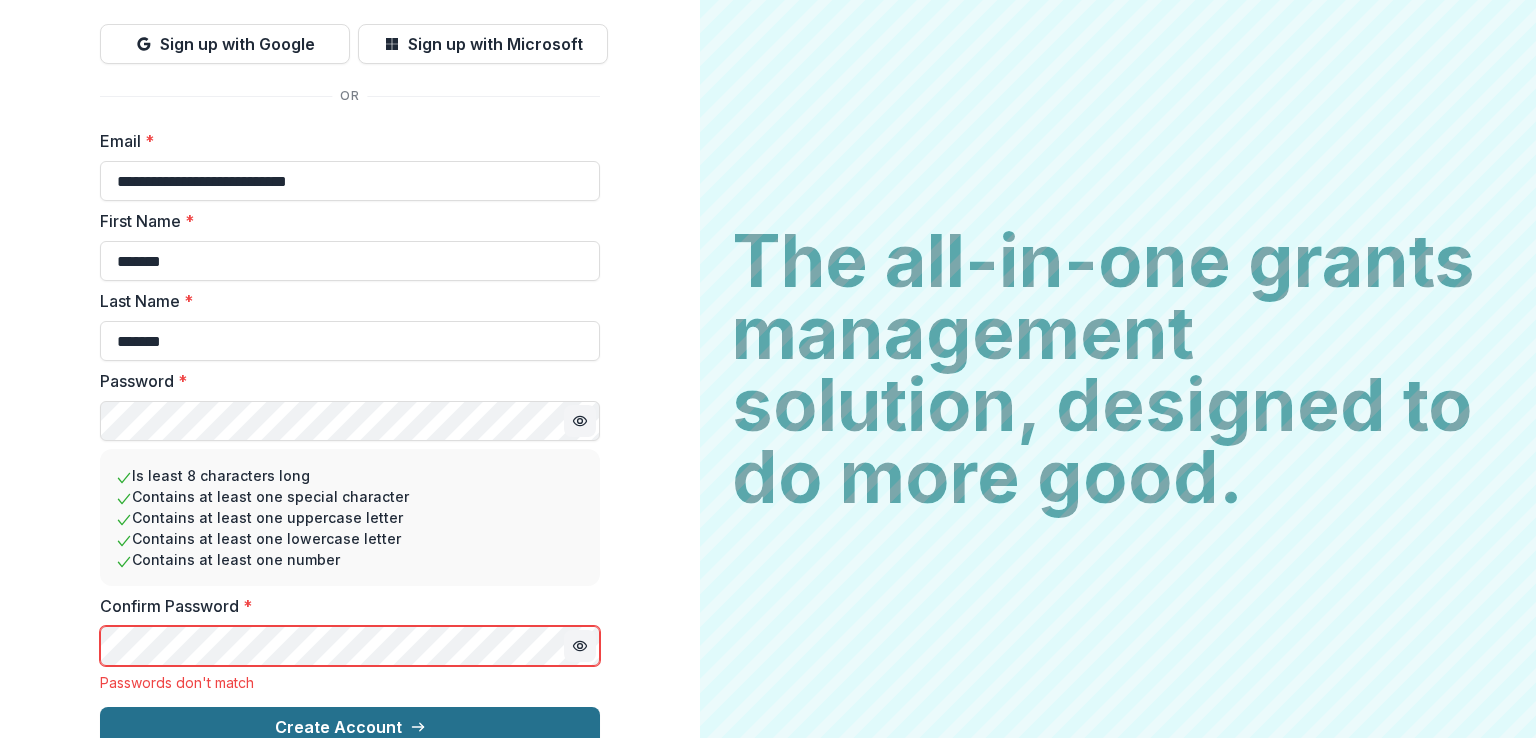 click on "Create Account" at bounding box center [350, 727] 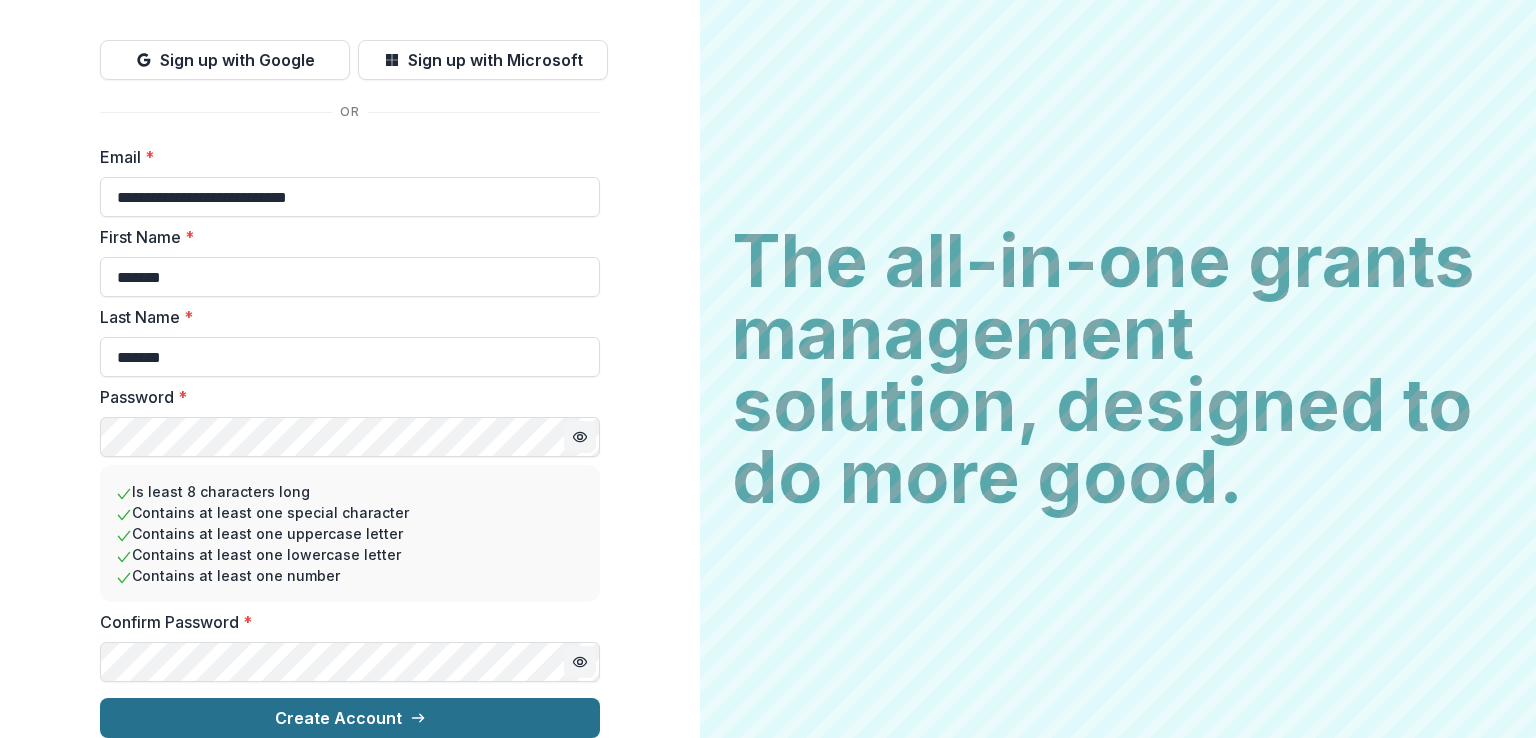 click on "Create Account" at bounding box center [350, 718] 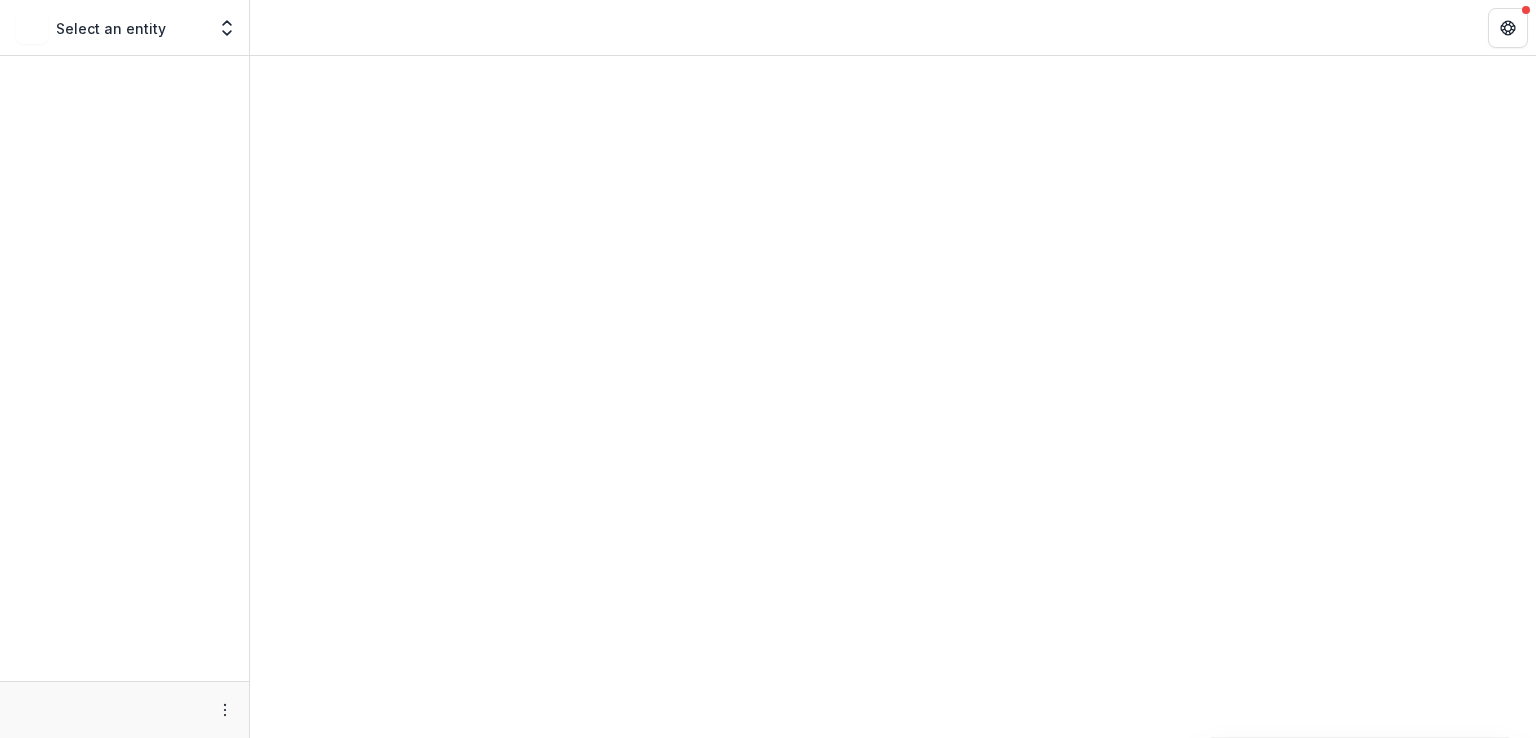 scroll, scrollTop: 0, scrollLeft: 0, axis: both 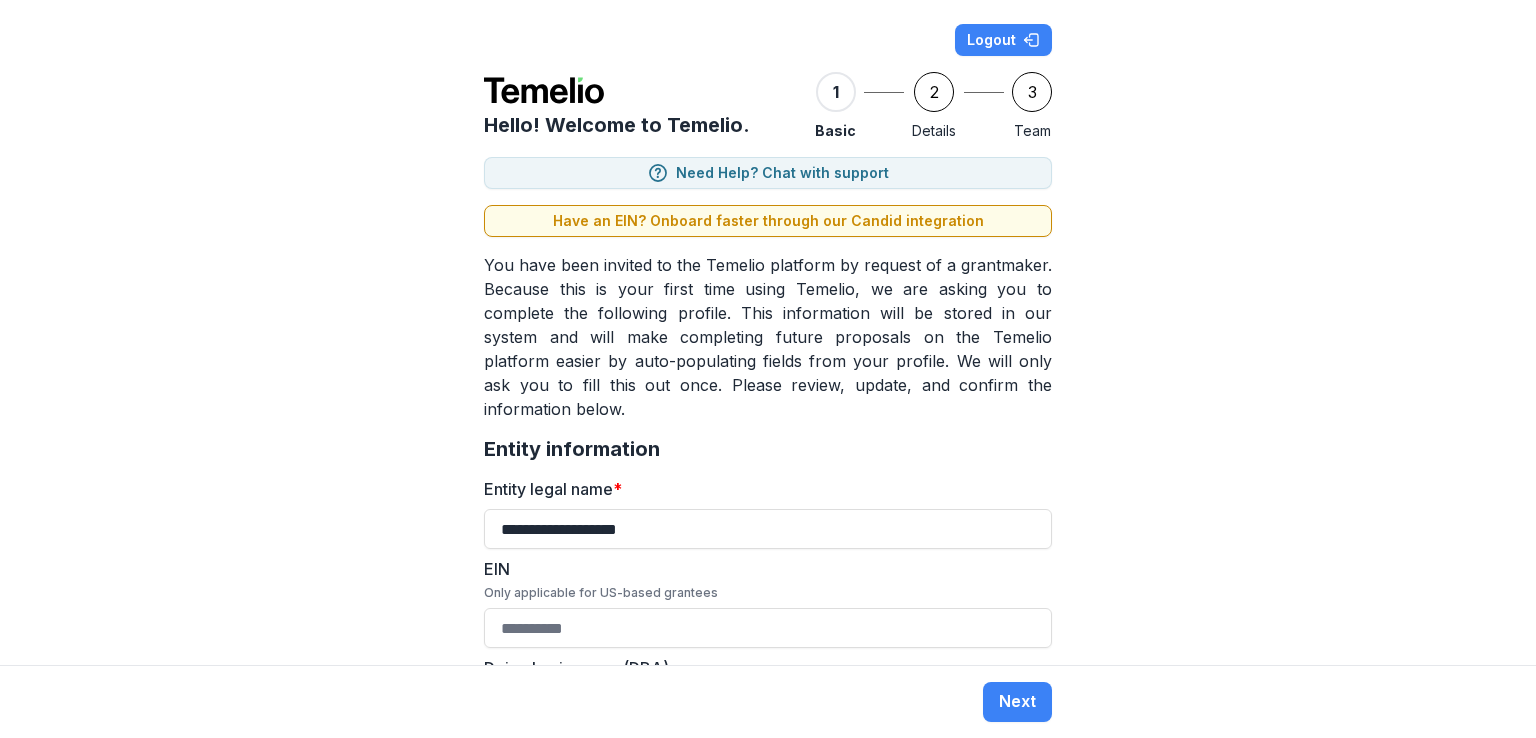 click on "**********" at bounding box center (768, 332) 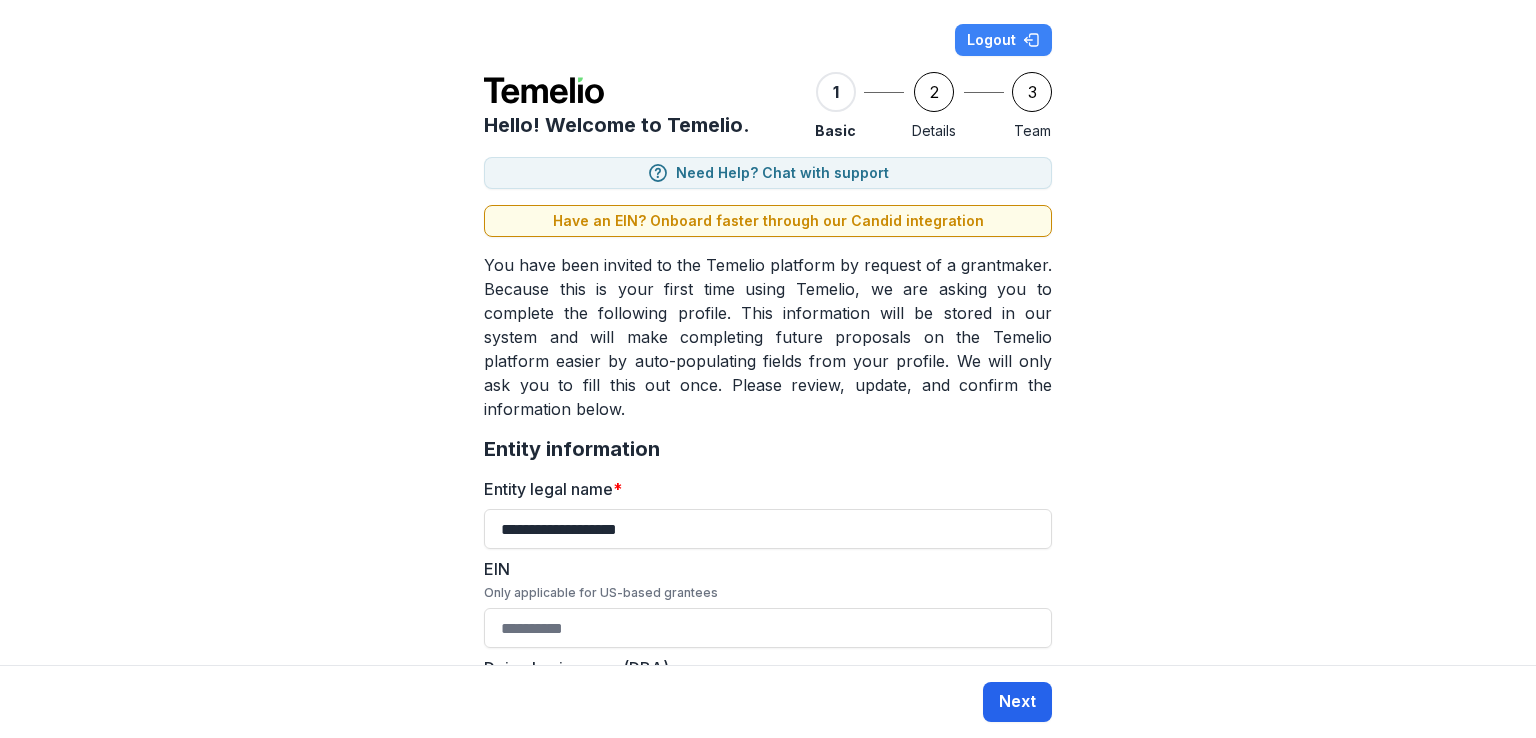 click on "Next" at bounding box center (1017, 702) 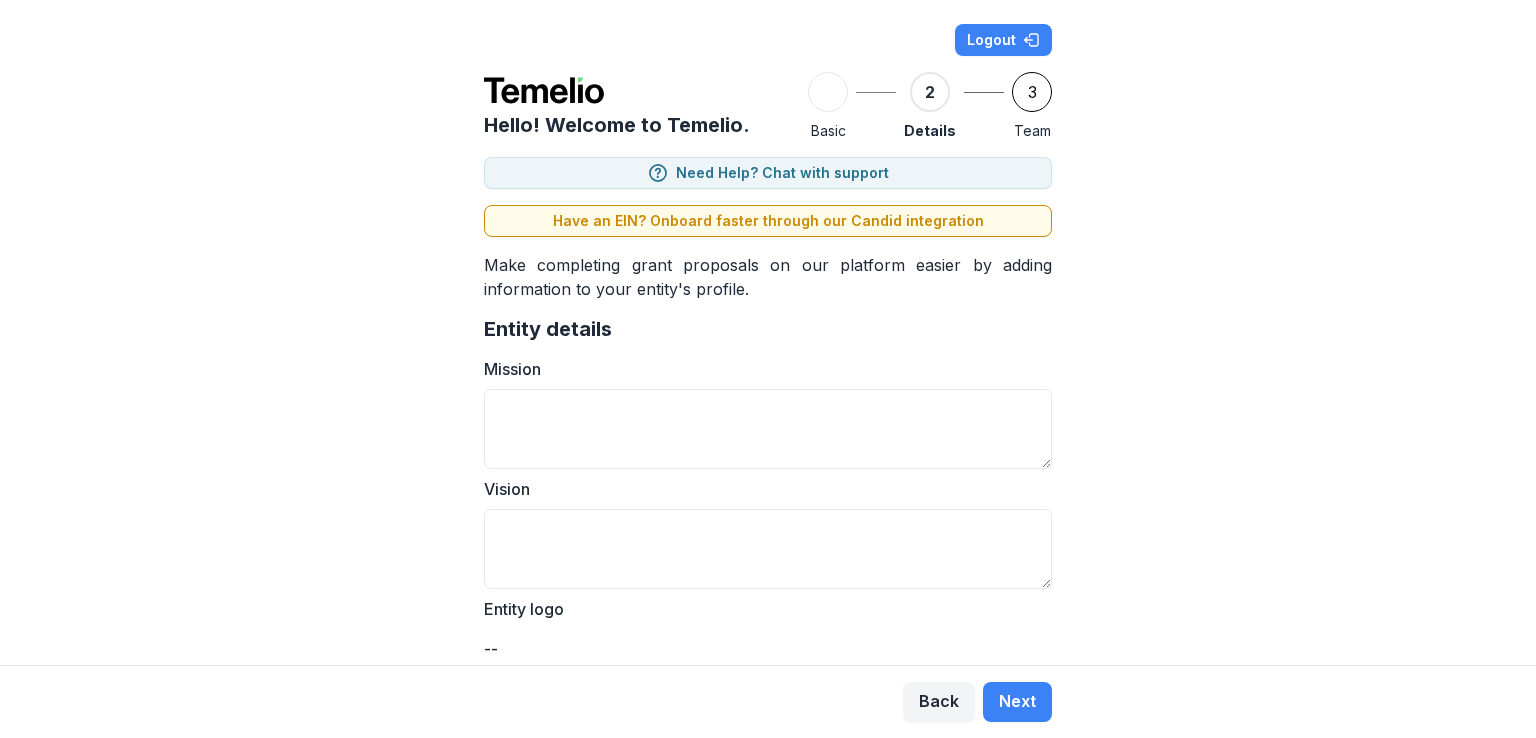 click on "Logout Hello! Welcome to Temelio. 1 Basic 2 Details 3 Team Need Help? Chat with support Have an EIN? Onboard faster through our Candid integration Make completing grant proposals on our platform easier by adding information to your entity's profile. Entity details Mission Vision Entity logo -- Select a file to upload or drag and drop it here Facebook Instagram Twitter LinkedIn GuideStar" at bounding box center [768, 332] 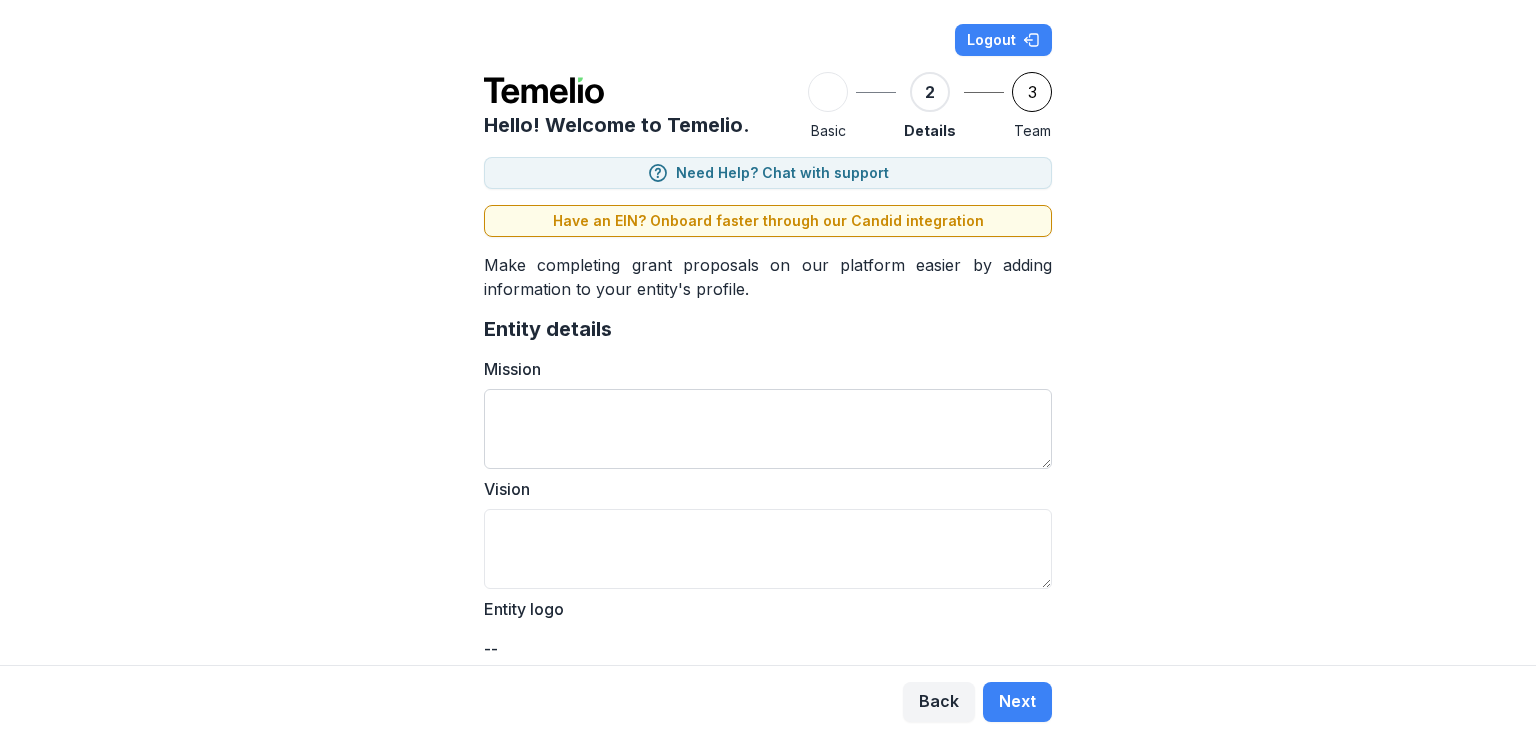 click on "Mission" at bounding box center (768, 429) 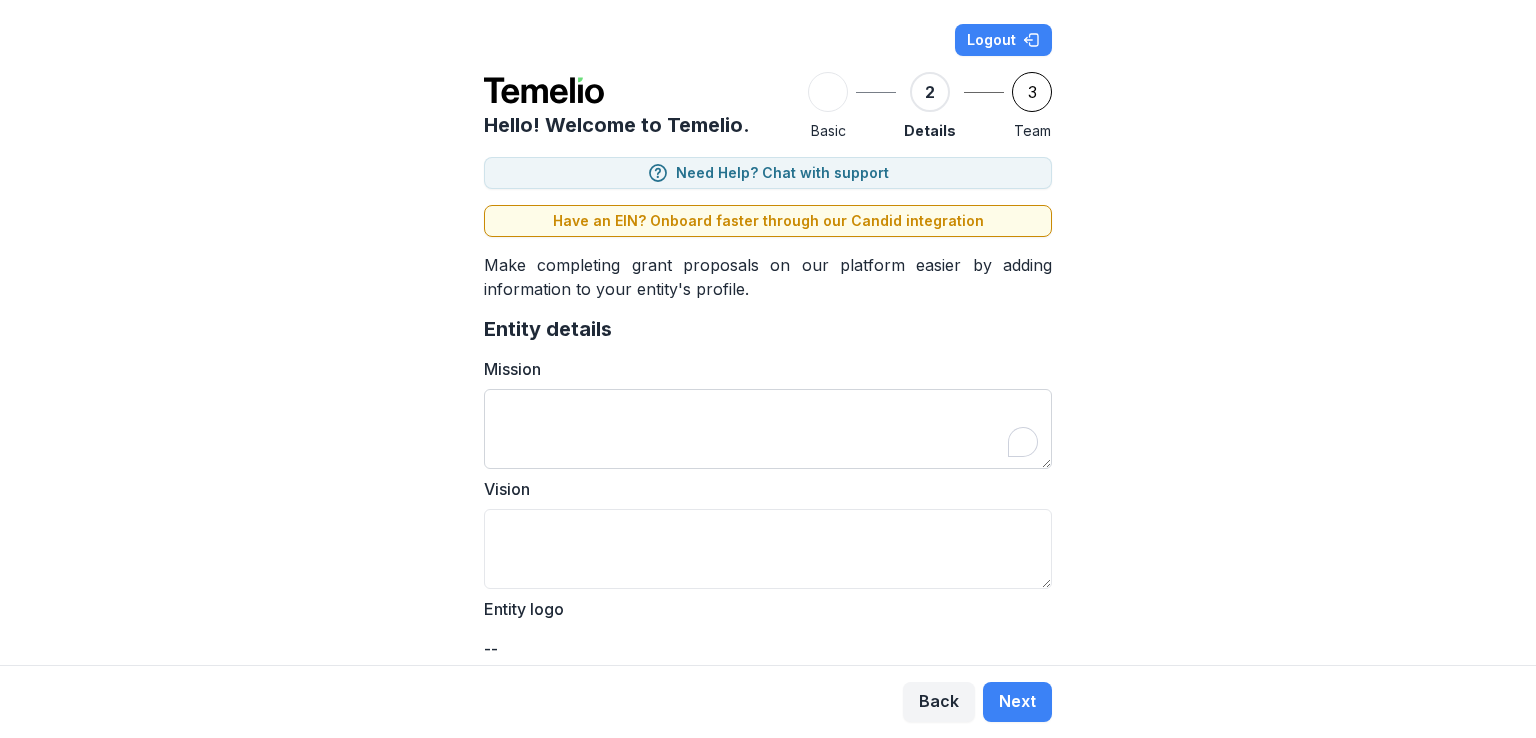 paste on "**********" 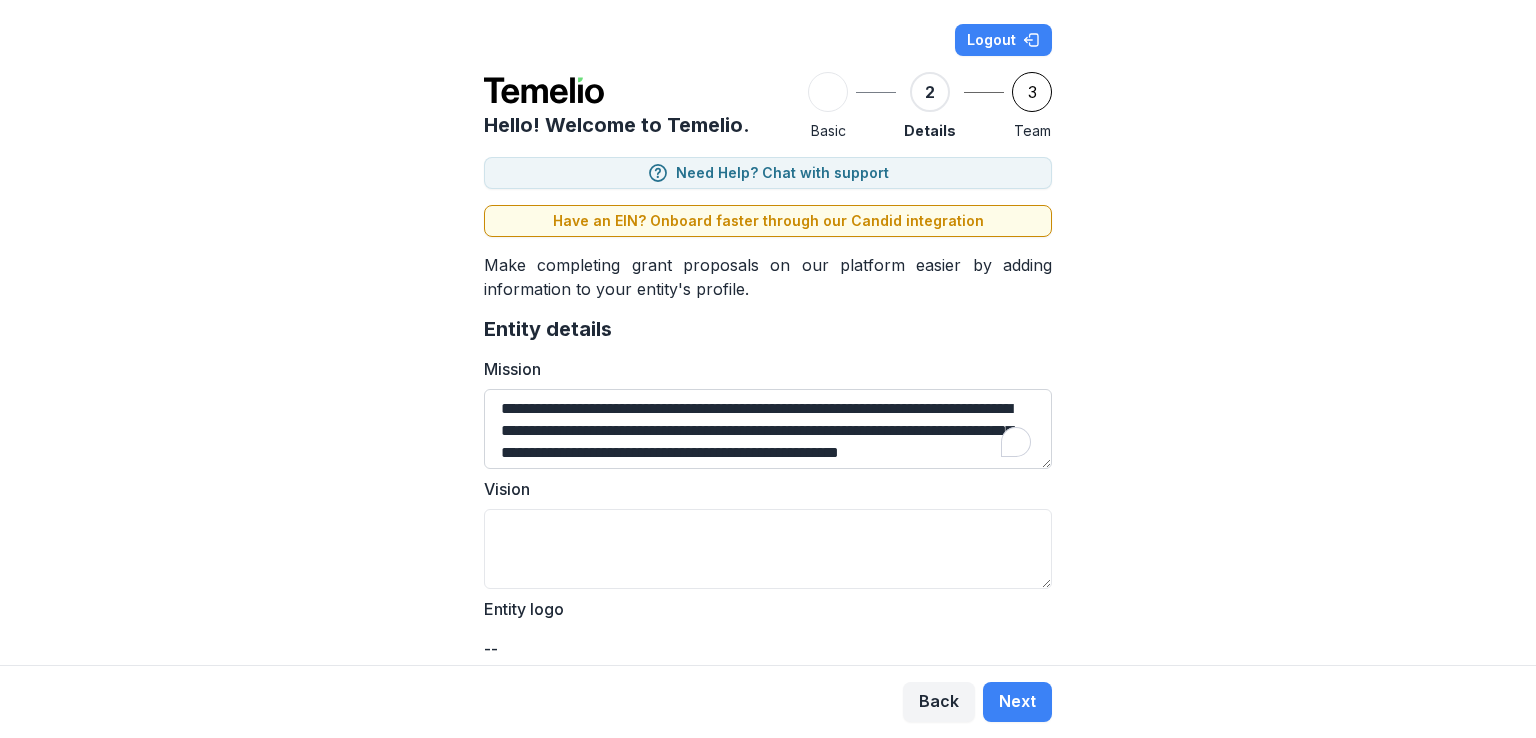 scroll, scrollTop: 16, scrollLeft: 0, axis: vertical 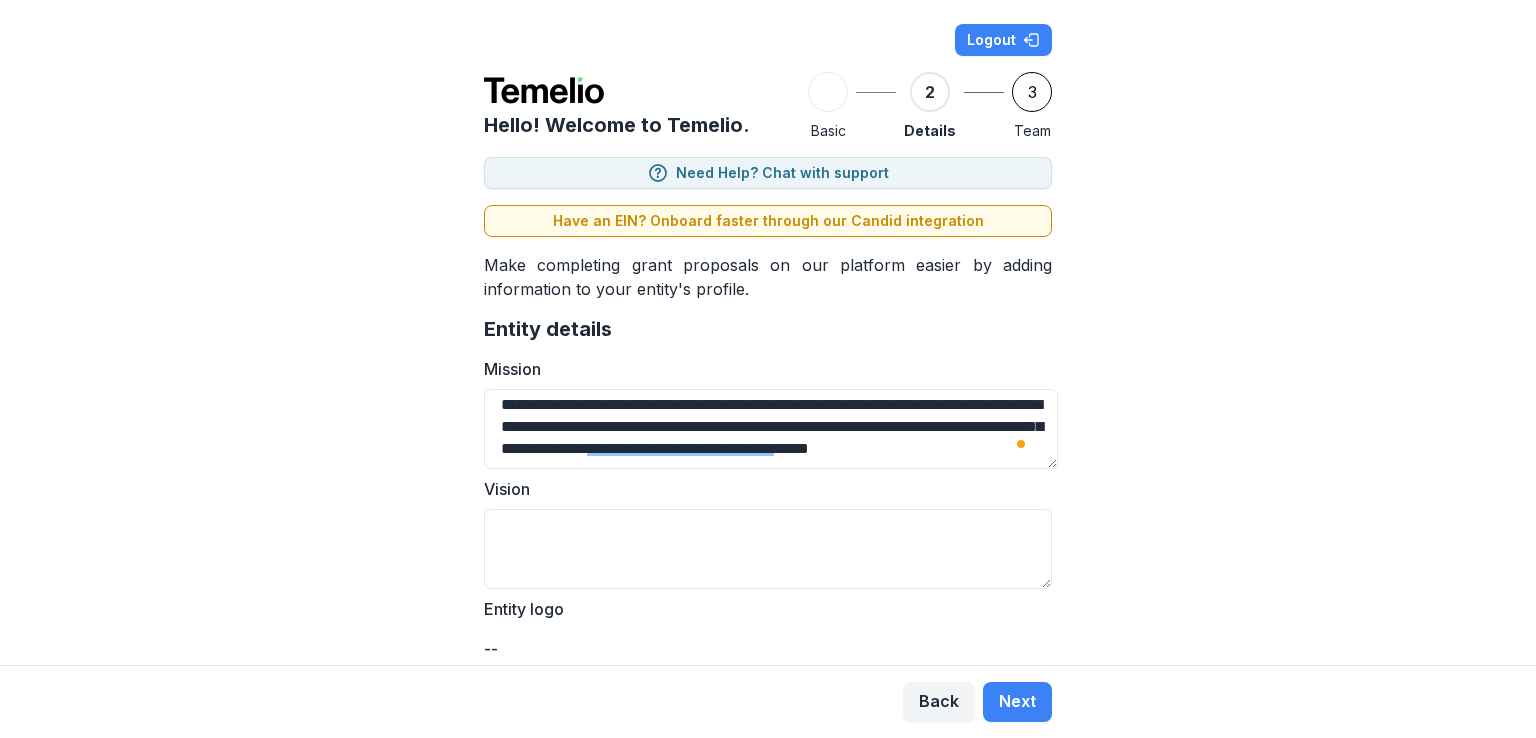 type on "**********" 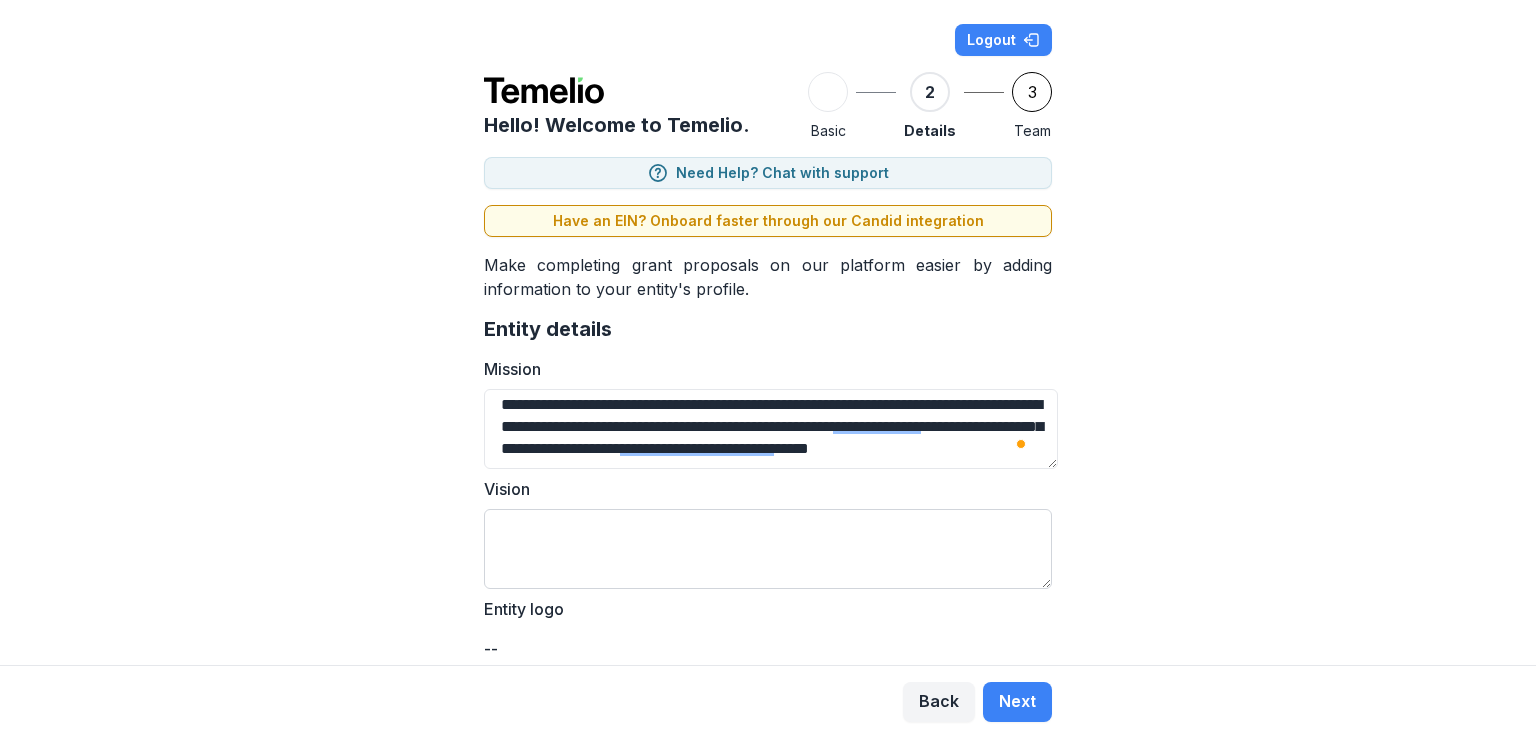 click on "Vision" at bounding box center [768, 549] 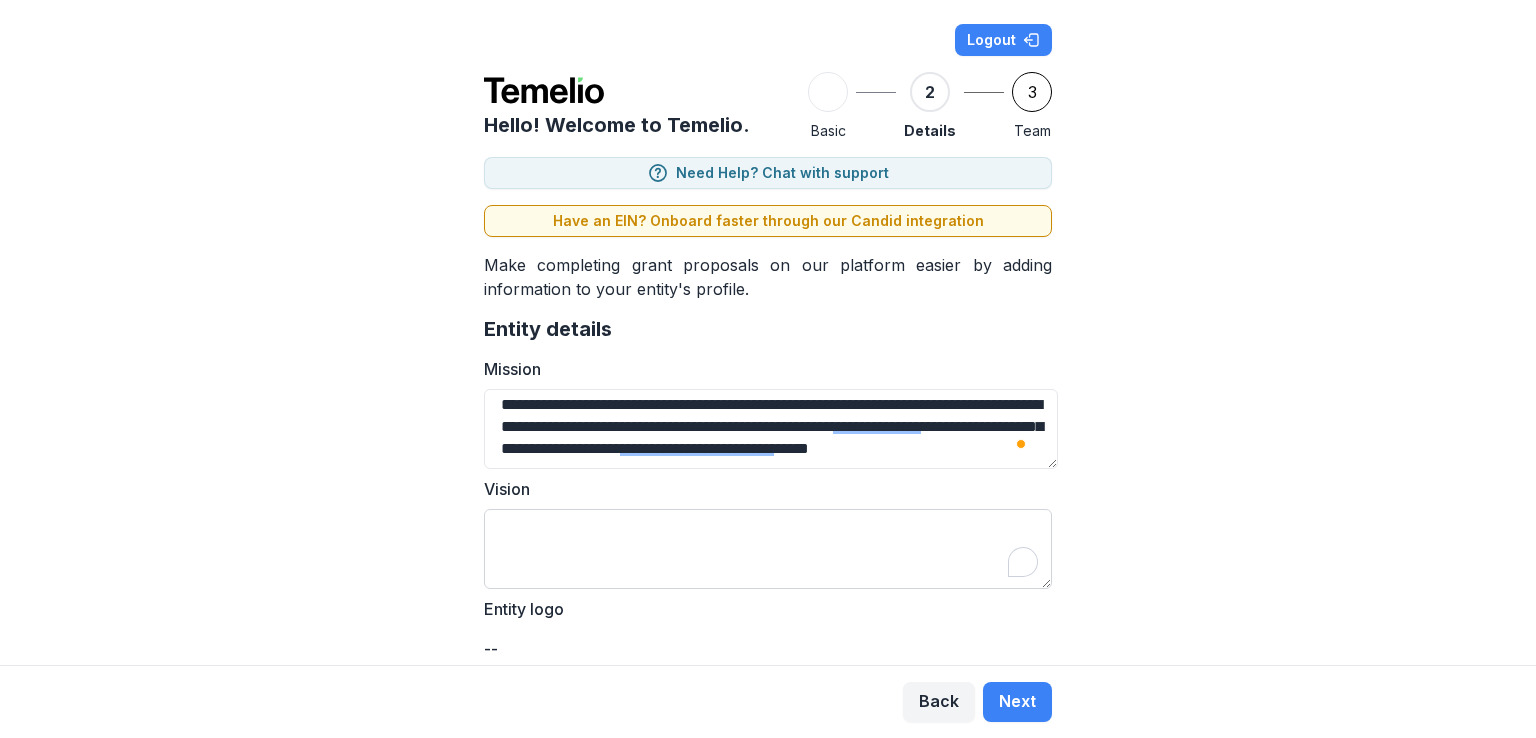 paste on "**********" 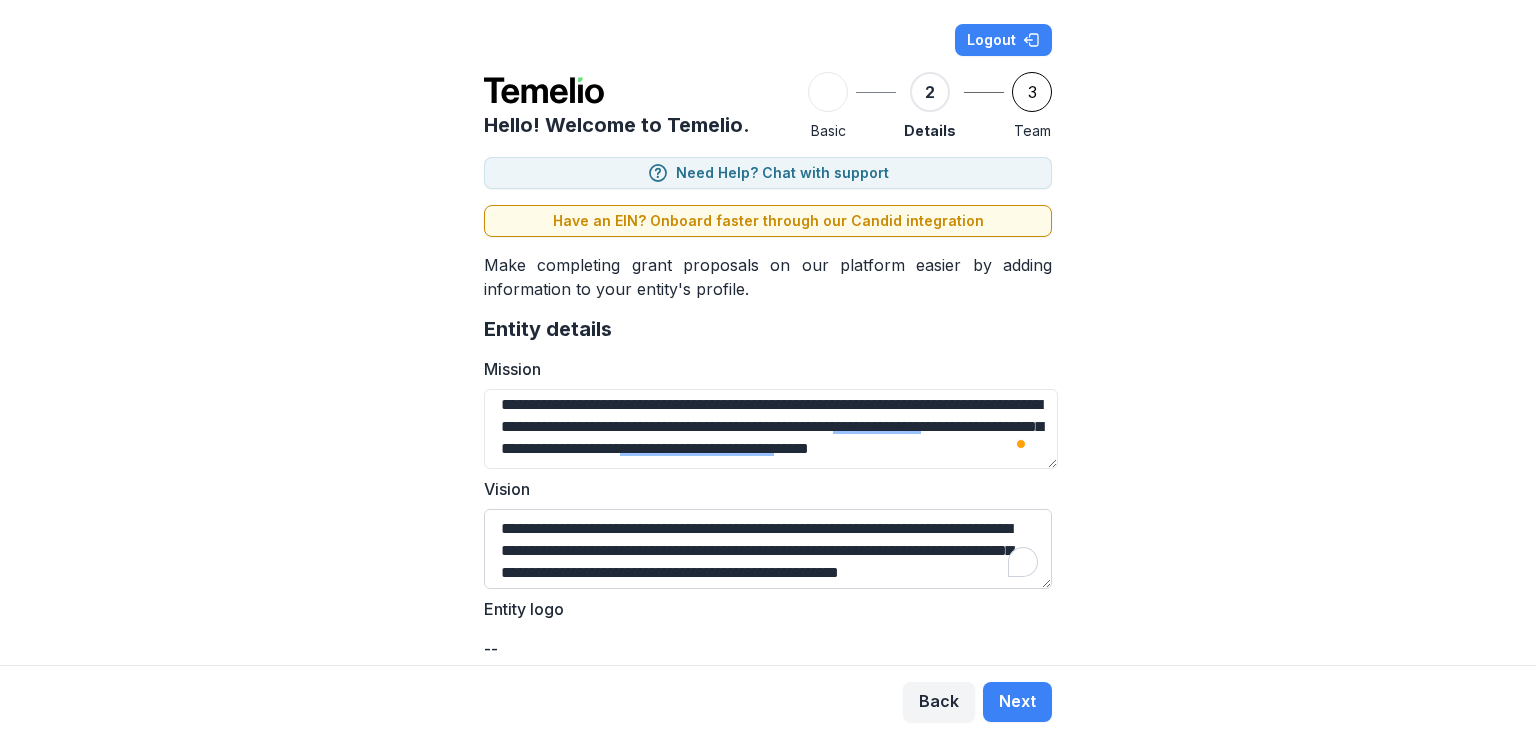 scroll, scrollTop: 16, scrollLeft: 0, axis: vertical 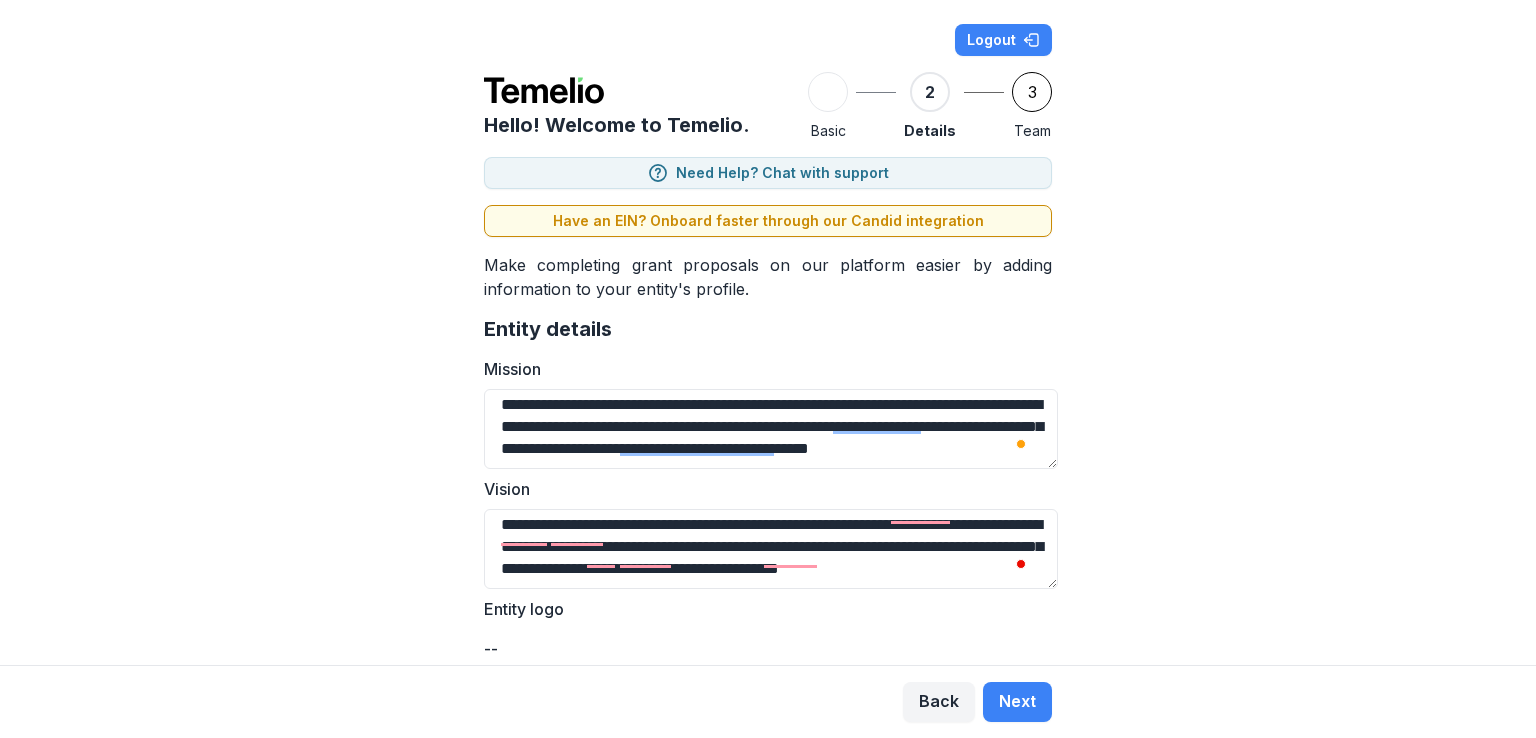 click on "**********" at bounding box center [768, 332] 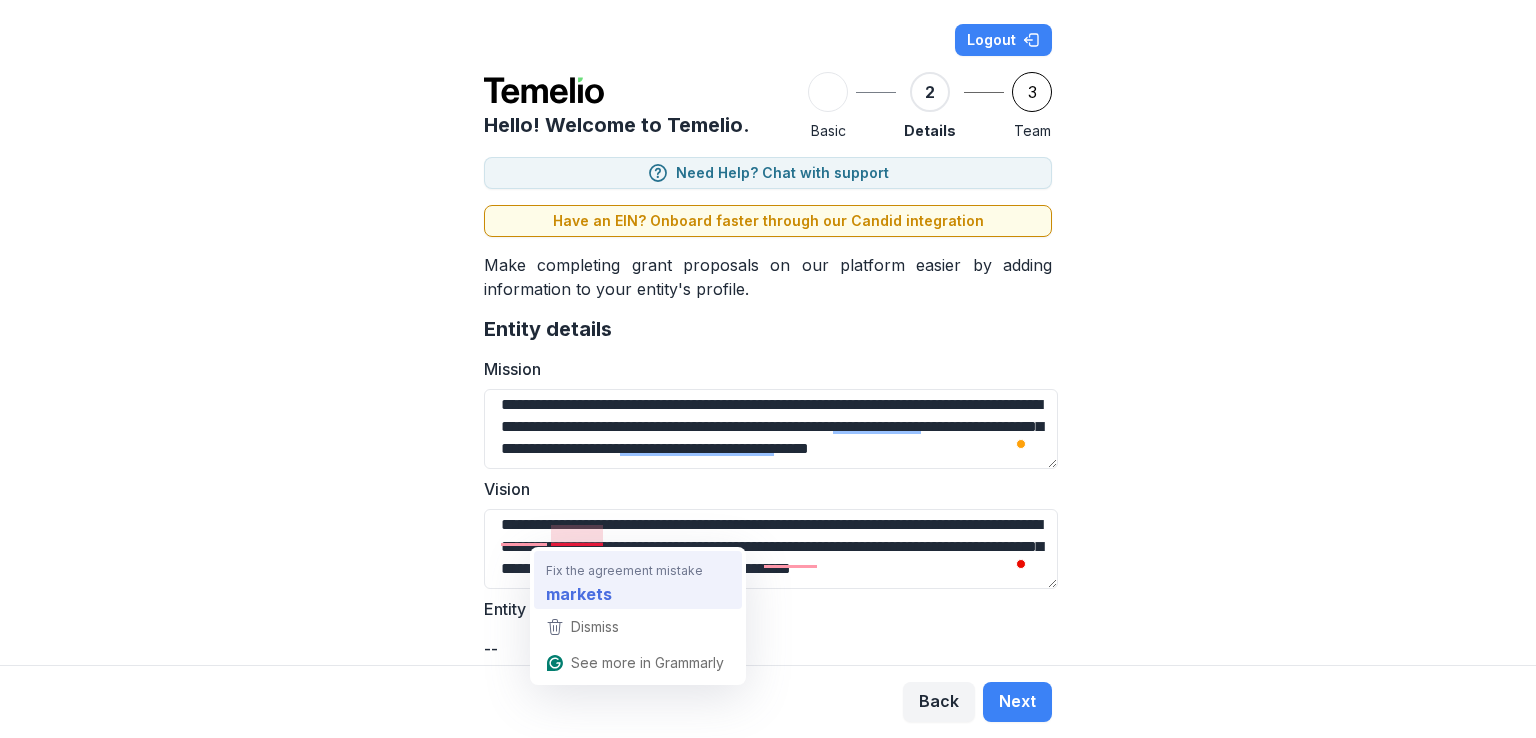 scroll, scrollTop: 8, scrollLeft: 0, axis: vertical 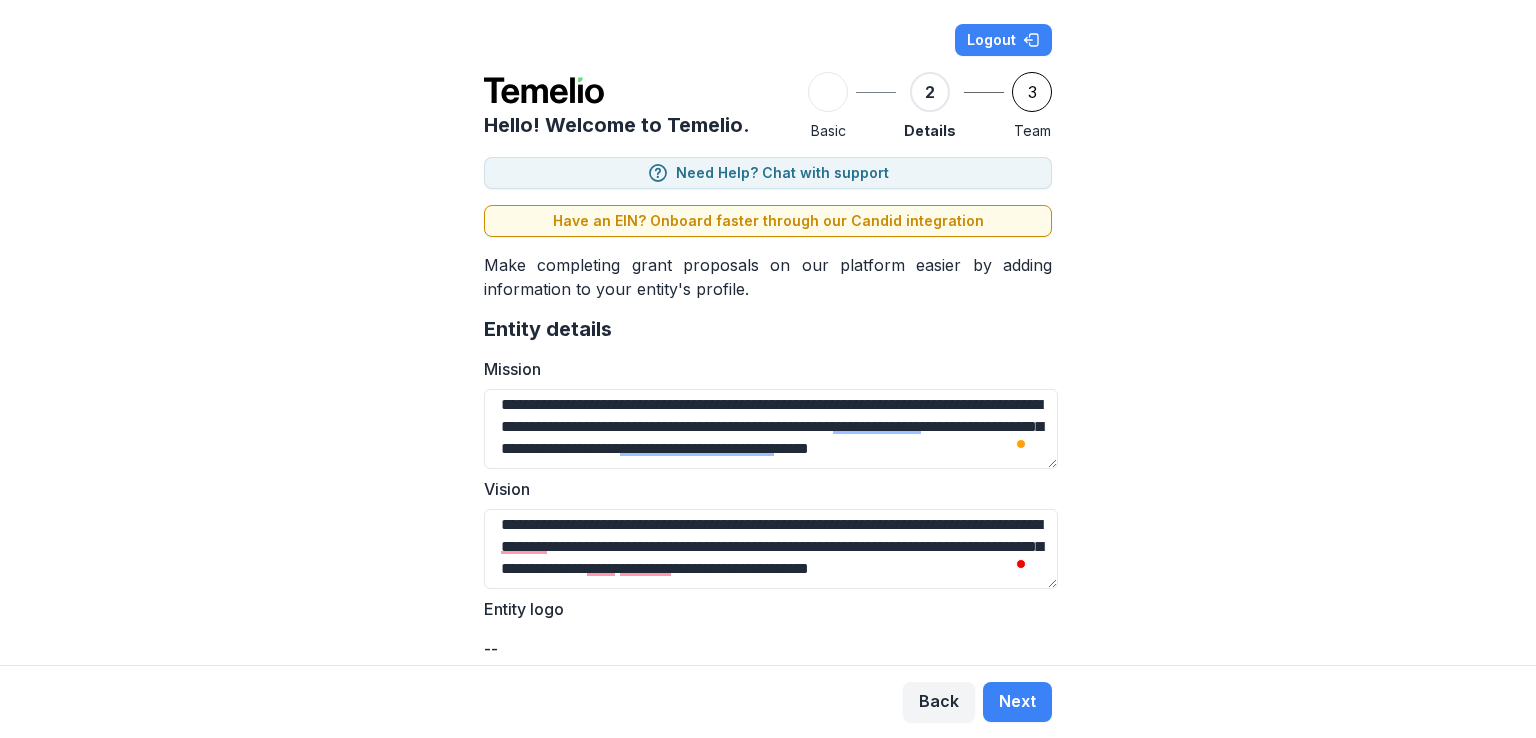 click on "Entity logo -- Select a file to upload or drag and drop it here" at bounding box center [768, 695] 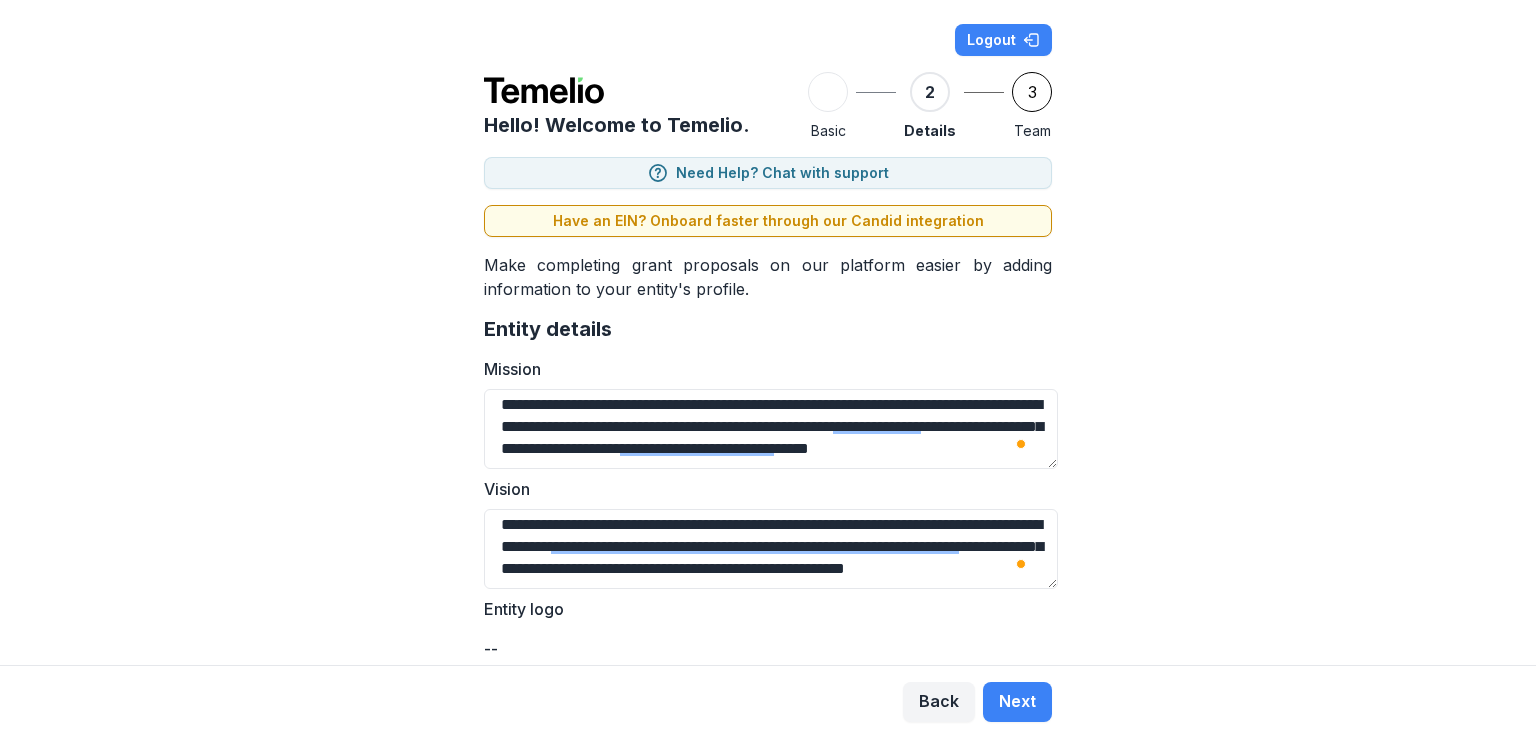 type on "**********" 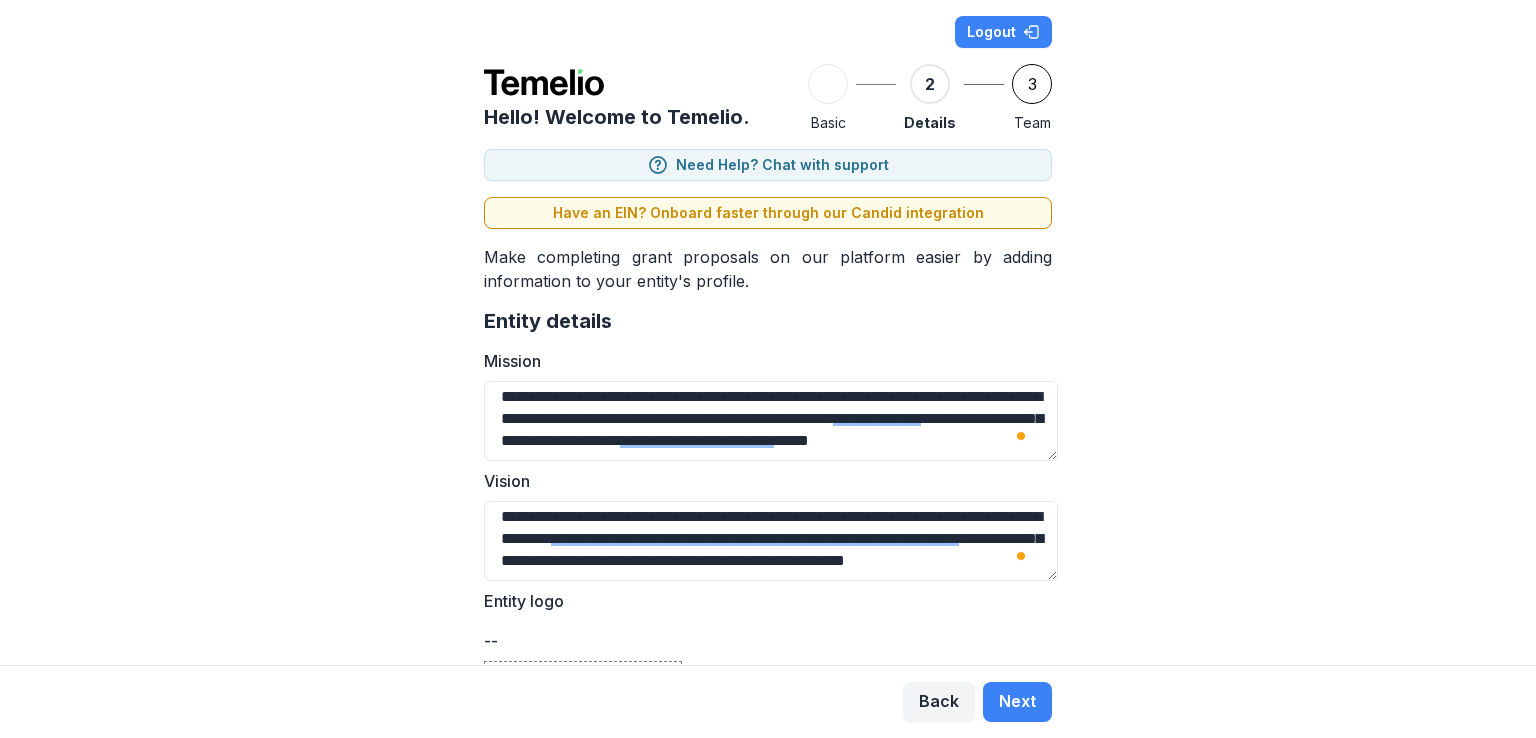 scroll, scrollTop: 8, scrollLeft: 0, axis: vertical 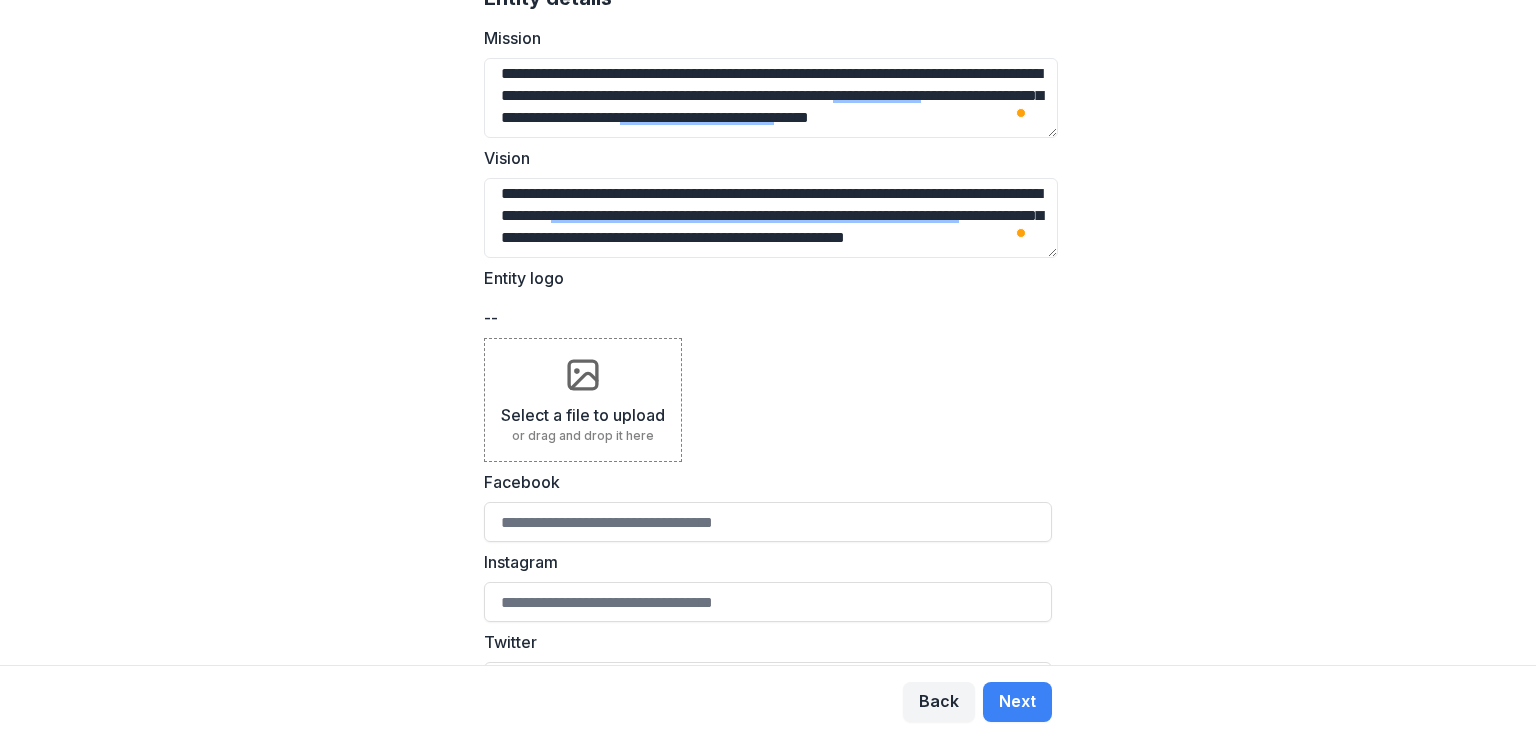 click 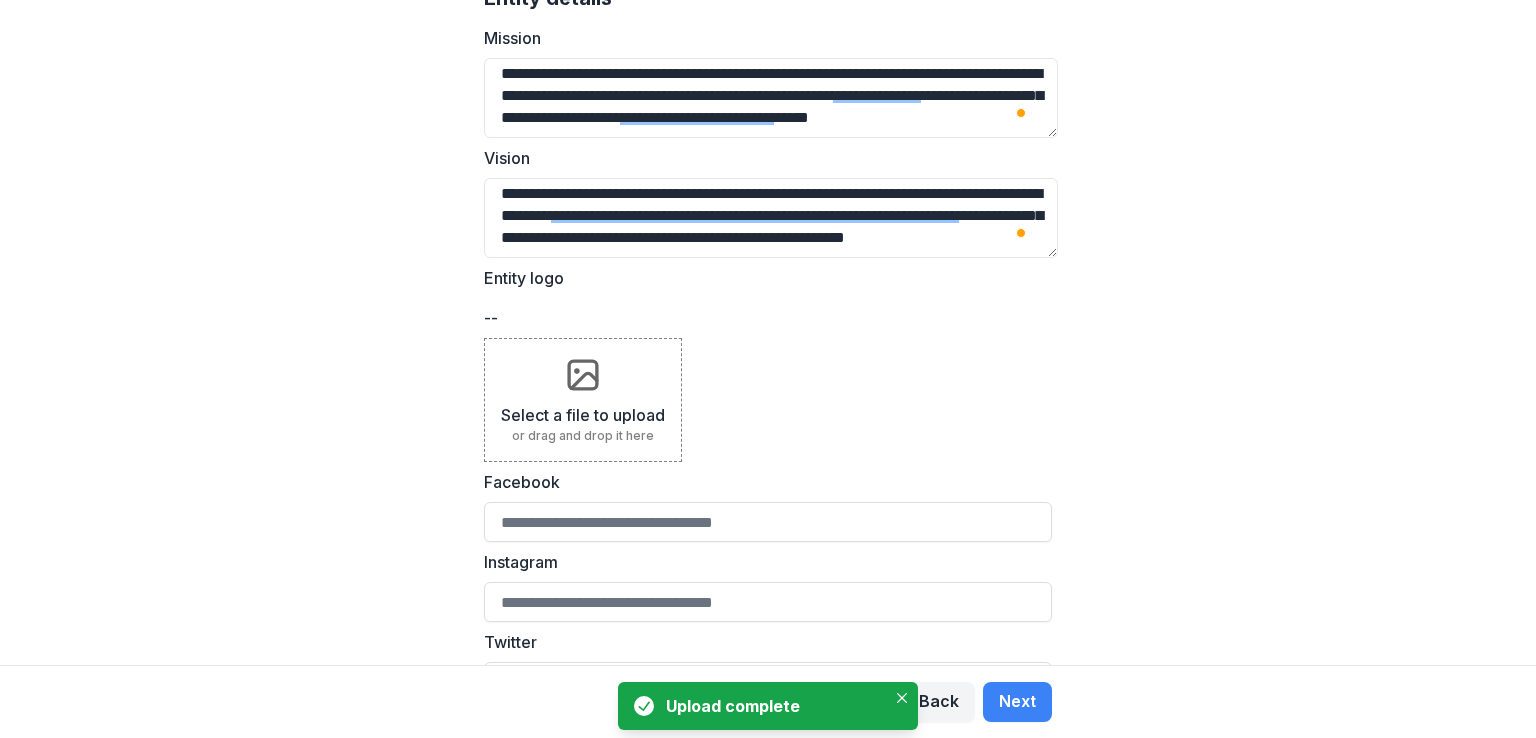 click on "**********" at bounding box center (768, 332) 